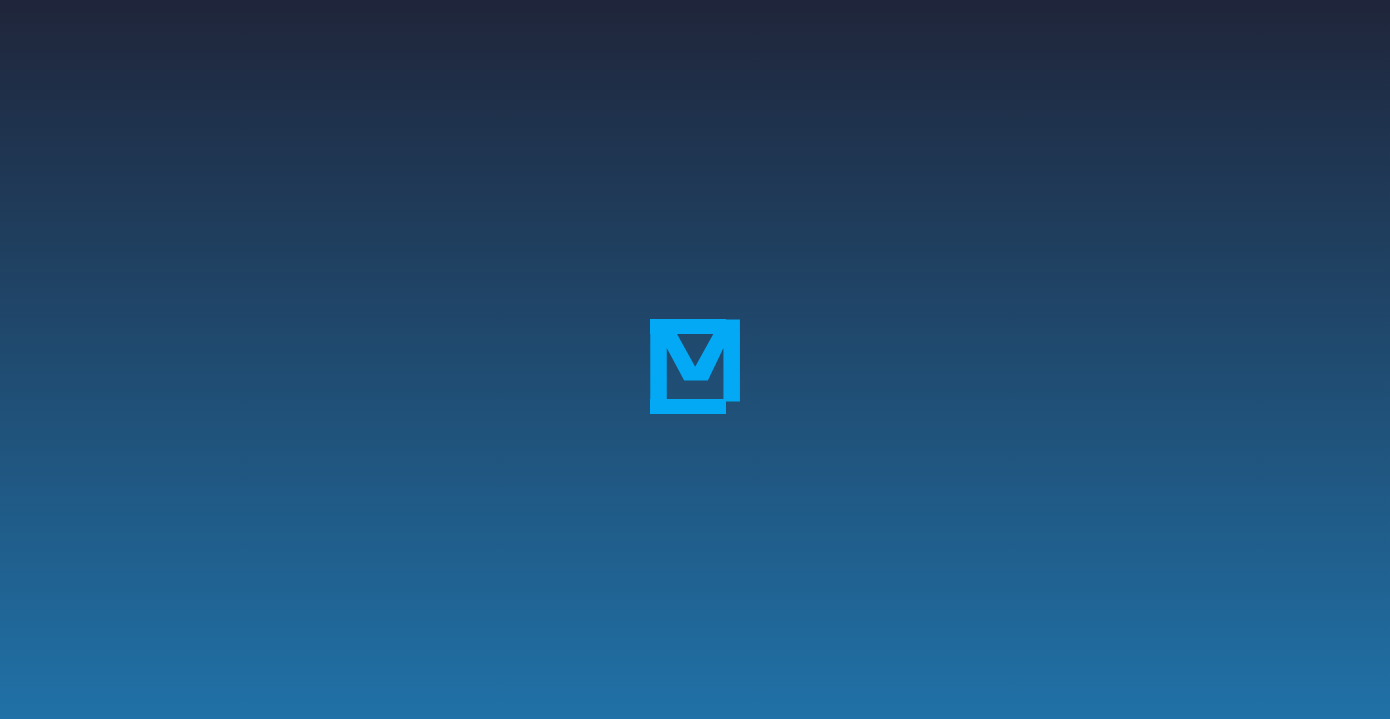 scroll, scrollTop: 0, scrollLeft: 0, axis: both 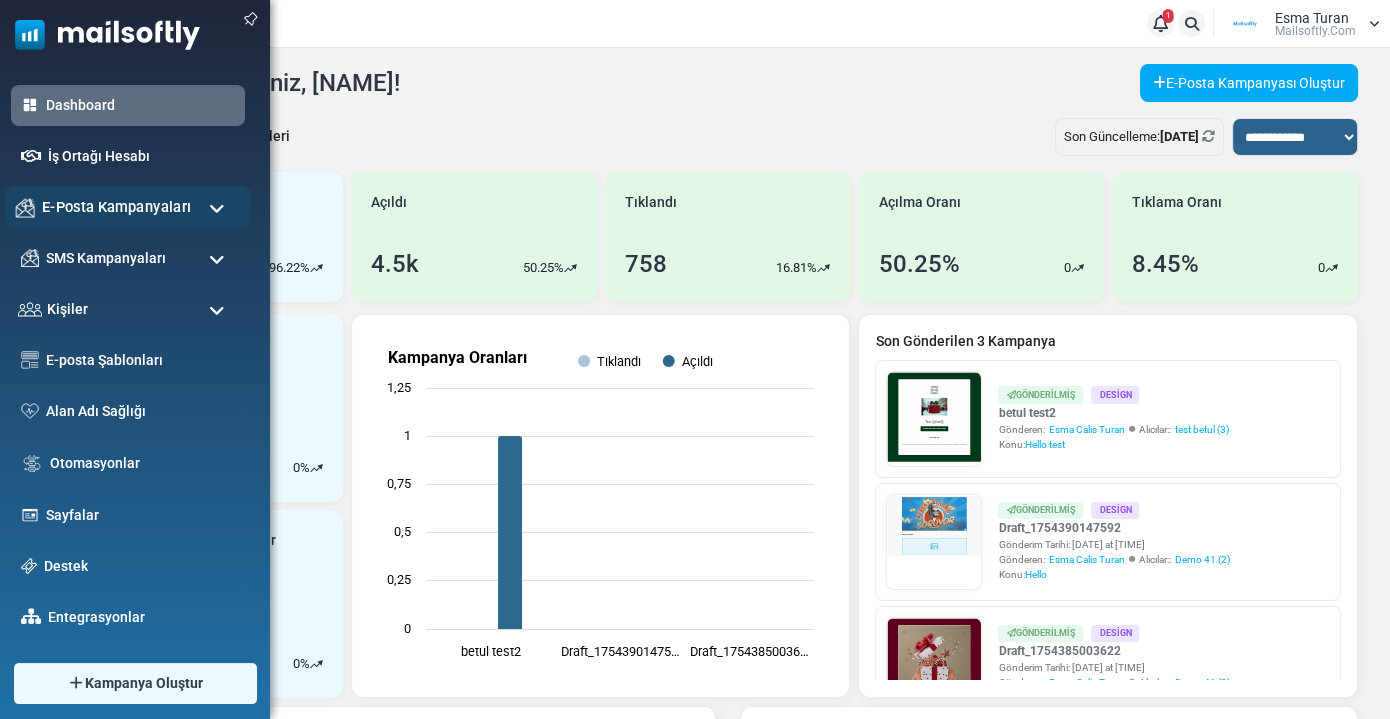 click on "E-Posta Kampanyaları" at bounding box center (116, 207) 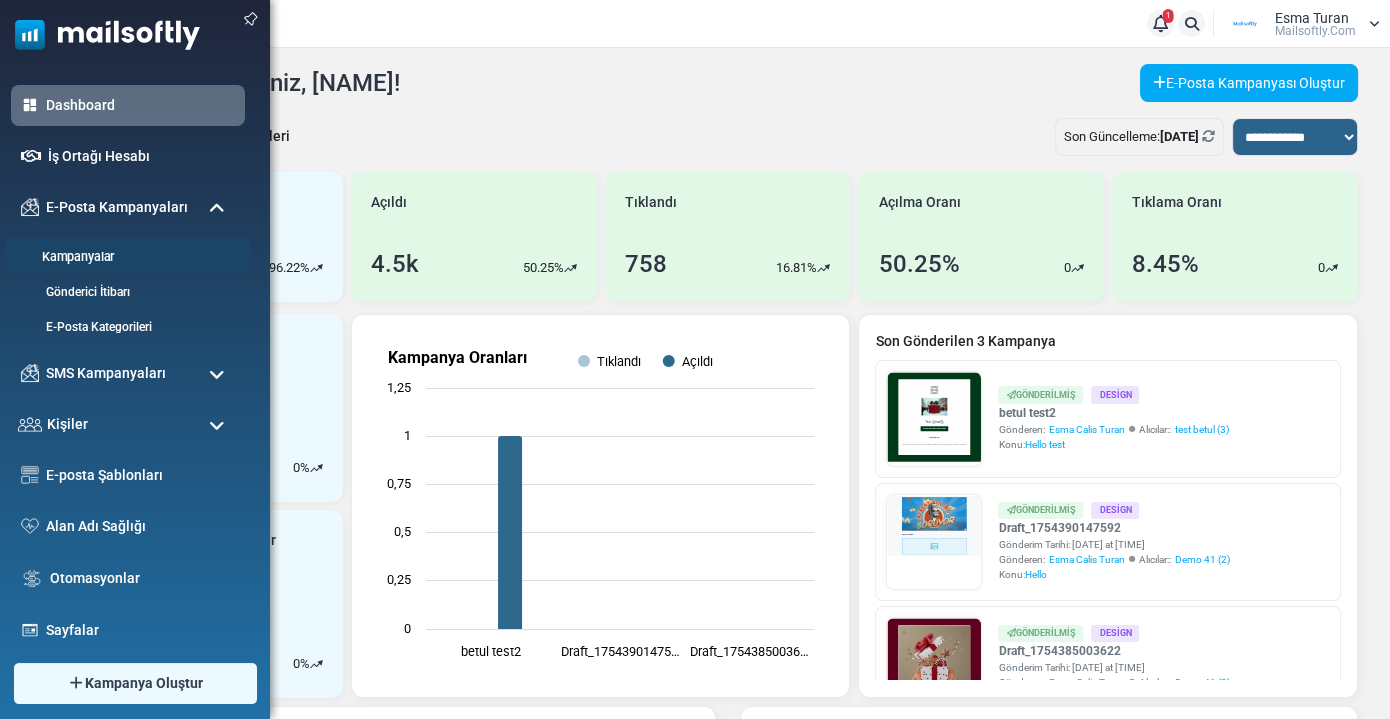 click on "Kampanyalar" at bounding box center [125, 257] 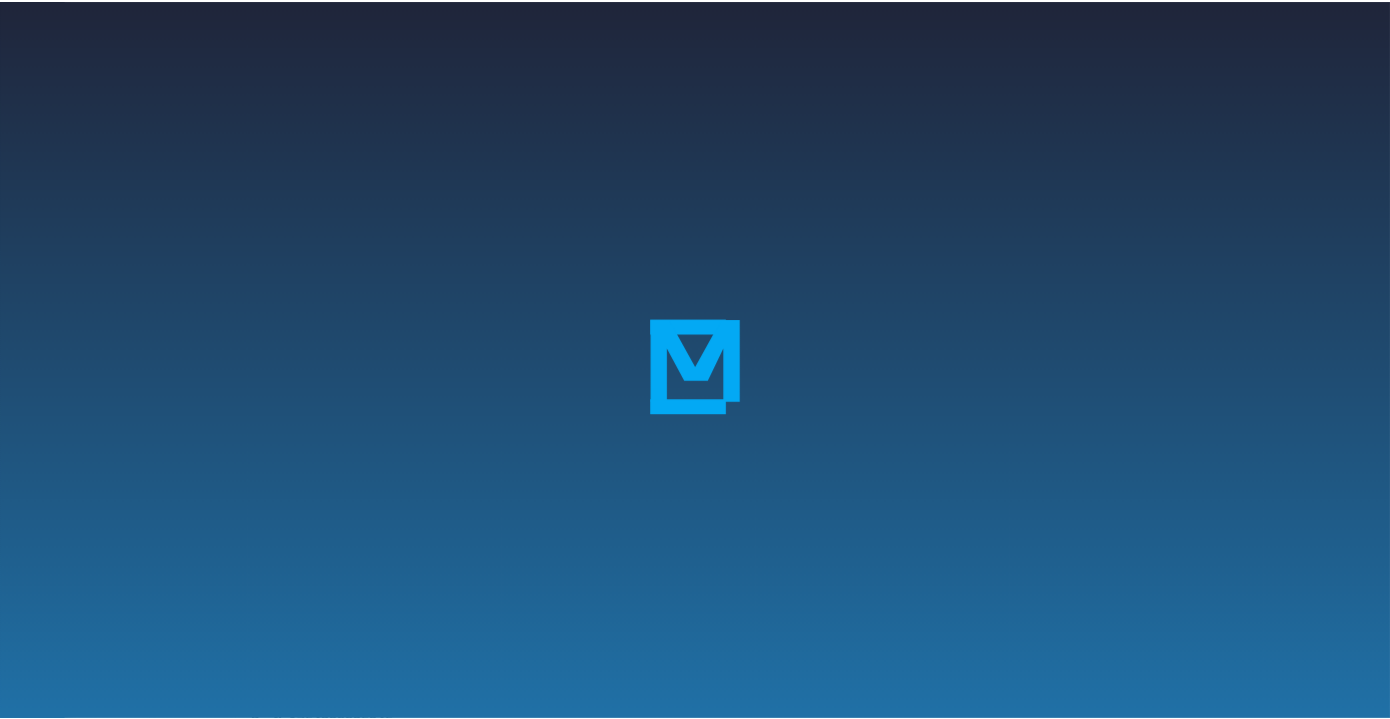 scroll, scrollTop: 0, scrollLeft: 0, axis: both 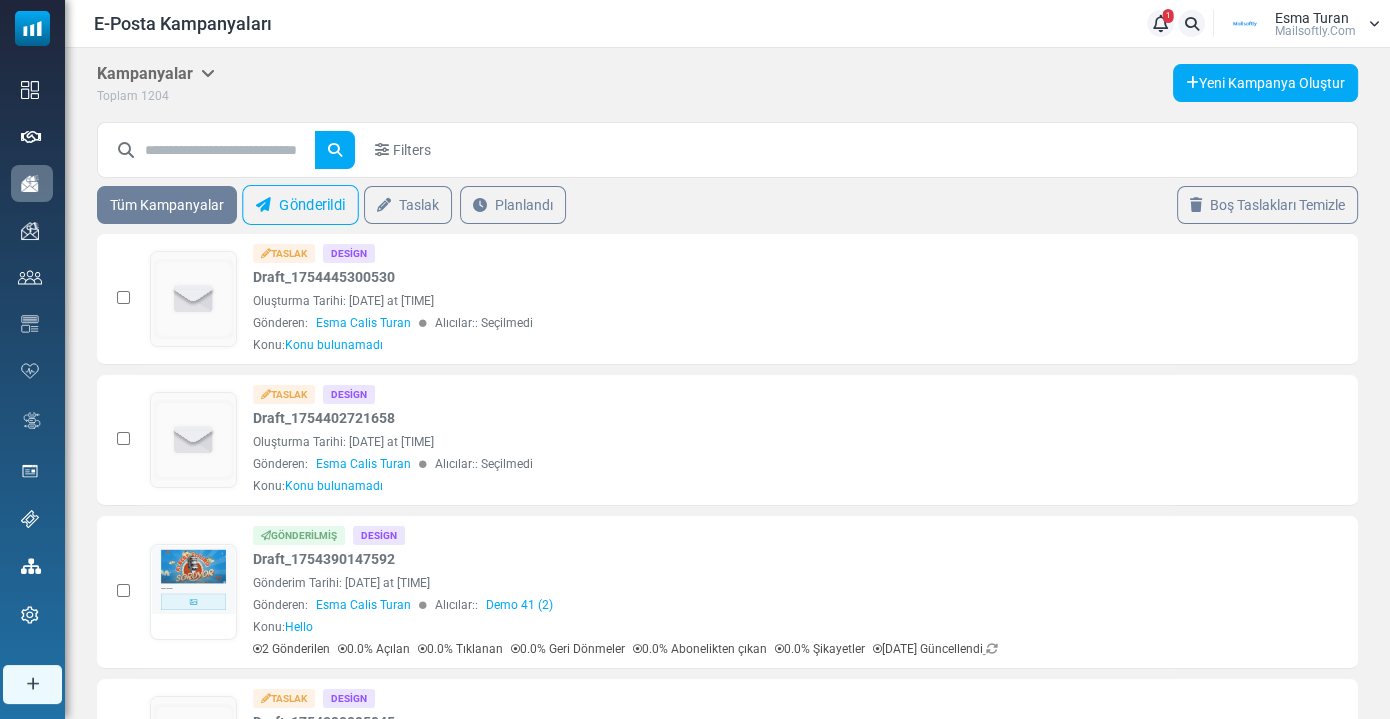 click on "Gönderildi" at bounding box center [300, 205] 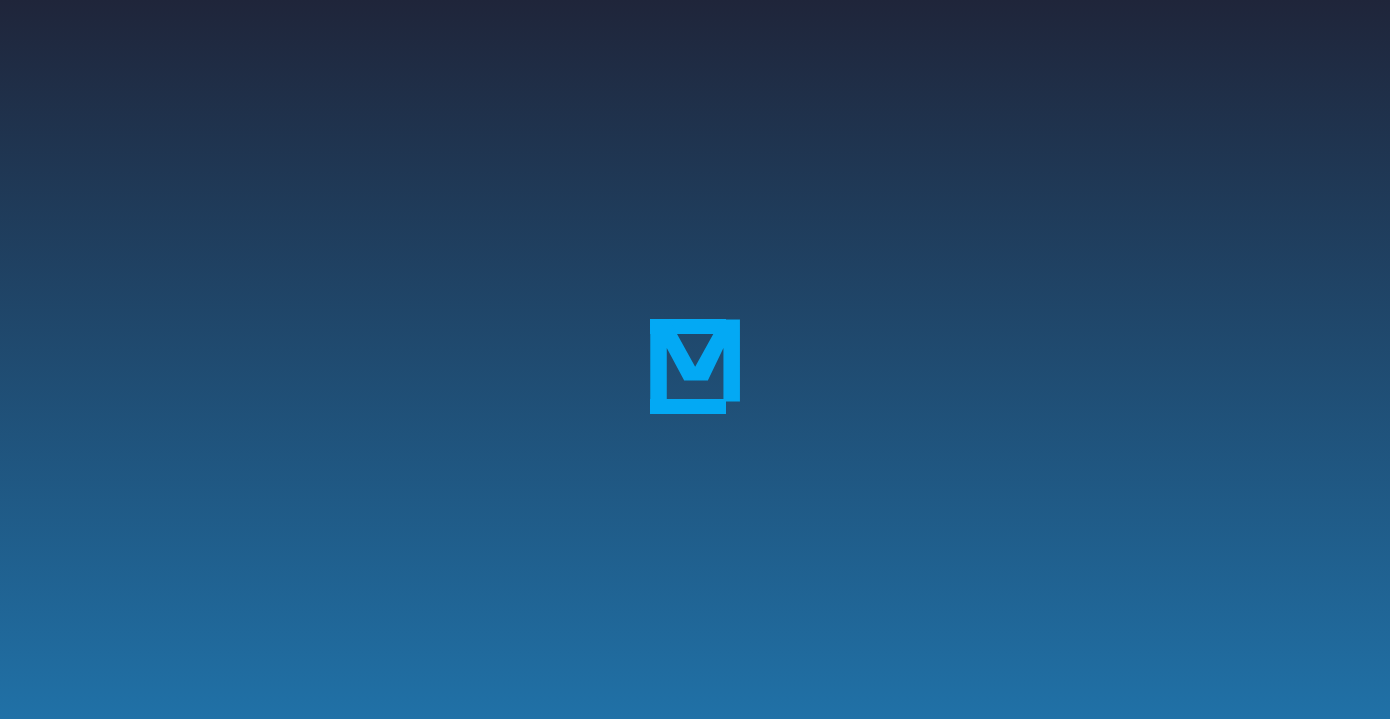 scroll, scrollTop: 0, scrollLeft: 0, axis: both 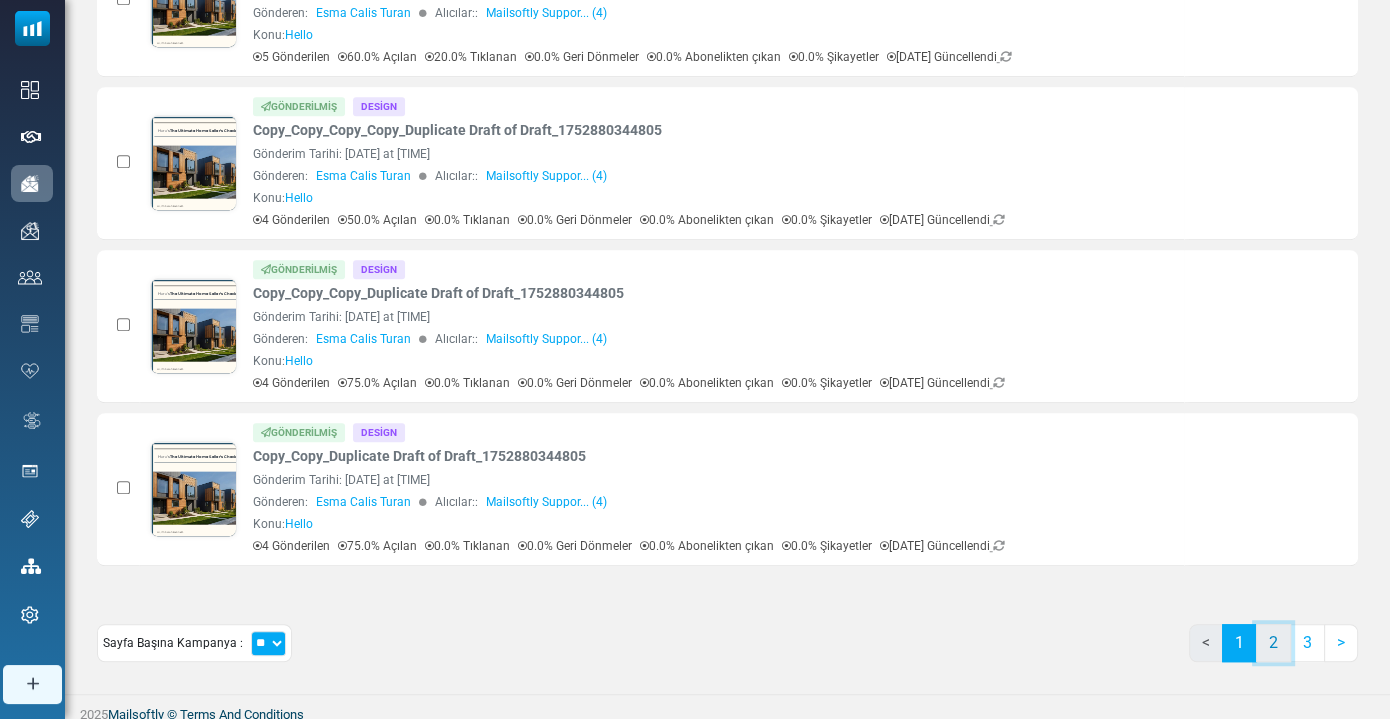 click on "2" at bounding box center [1273, 643] 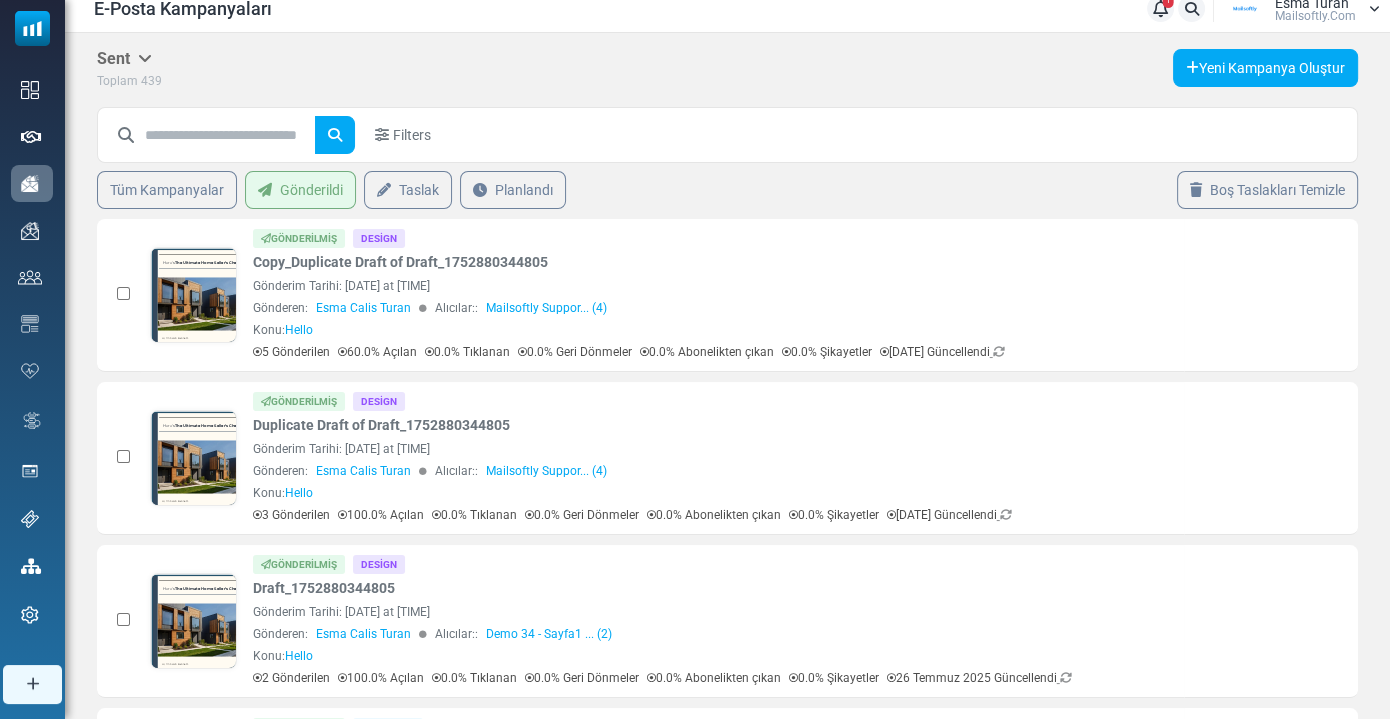 scroll, scrollTop: 288, scrollLeft: 0, axis: vertical 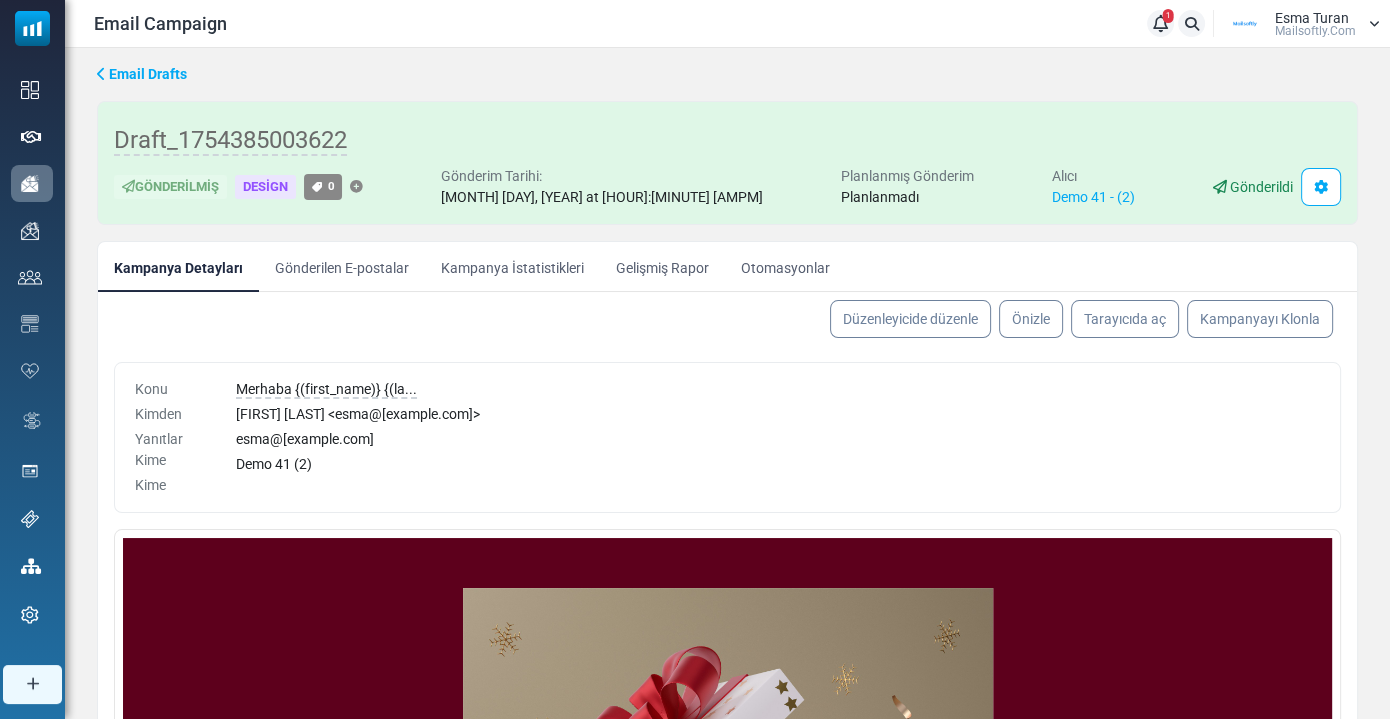 click on "Kampanya İstatistikleri" at bounding box center (512, 267) 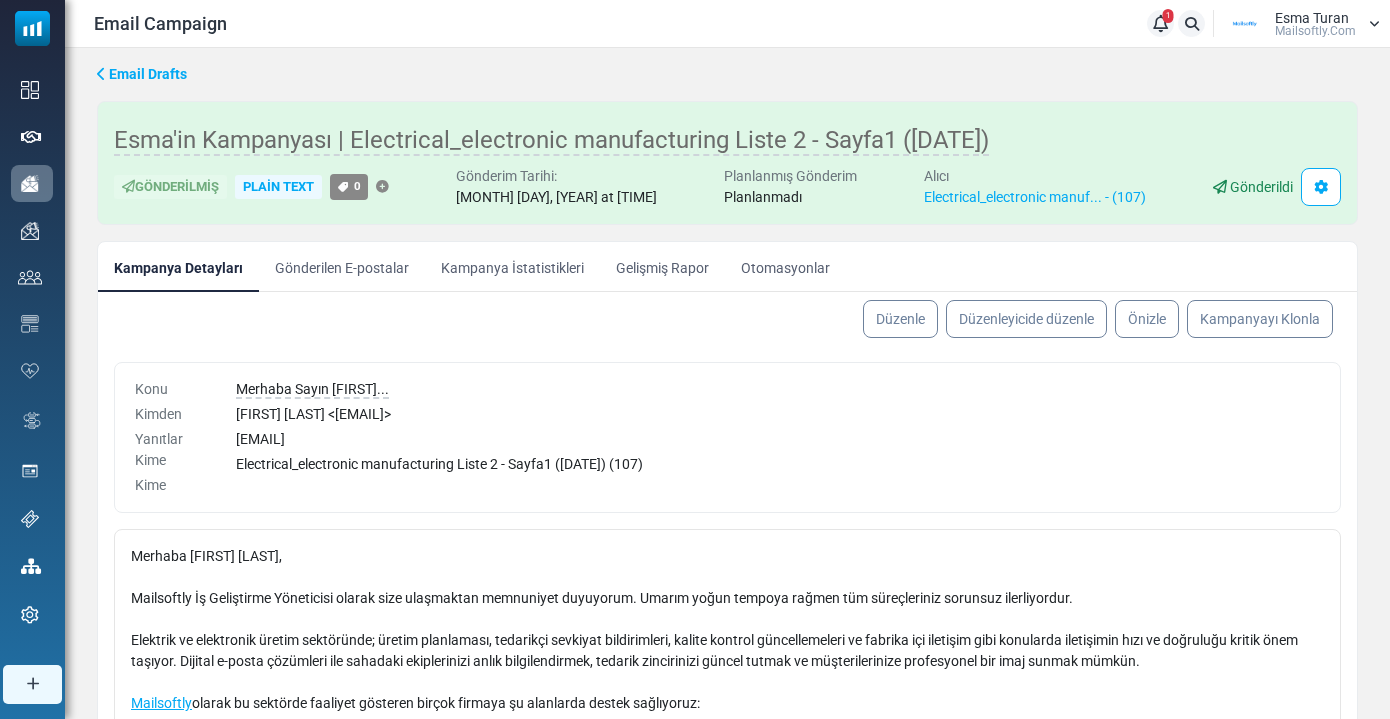 scroll, scrollTop: 0, scrollLeft: 0, axis: both 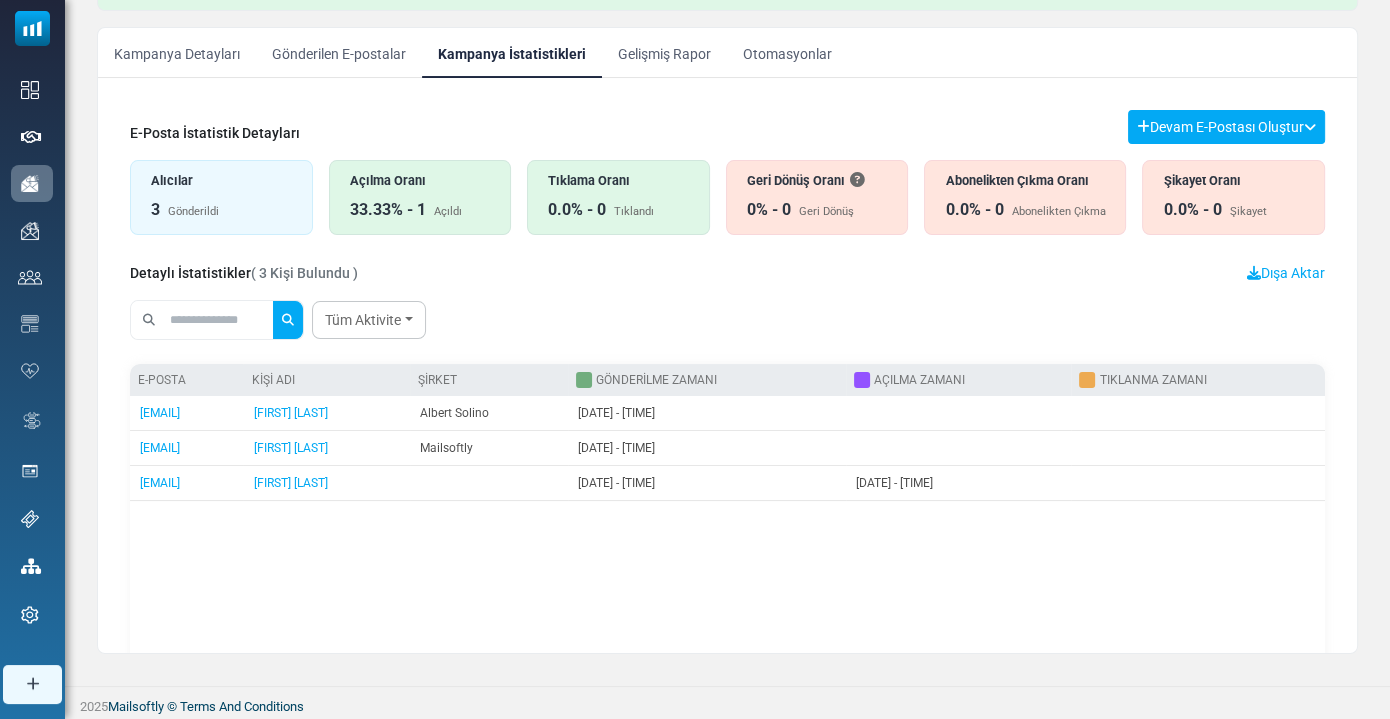 click on "E-posta
Kişi Adı
Şirket
Gönderilme Zamanı
Açılma Zamanı
Tıklanma Zamanı
[EMAIL]
[FIRST]  [LAST]" at bounding box center [727, 524] 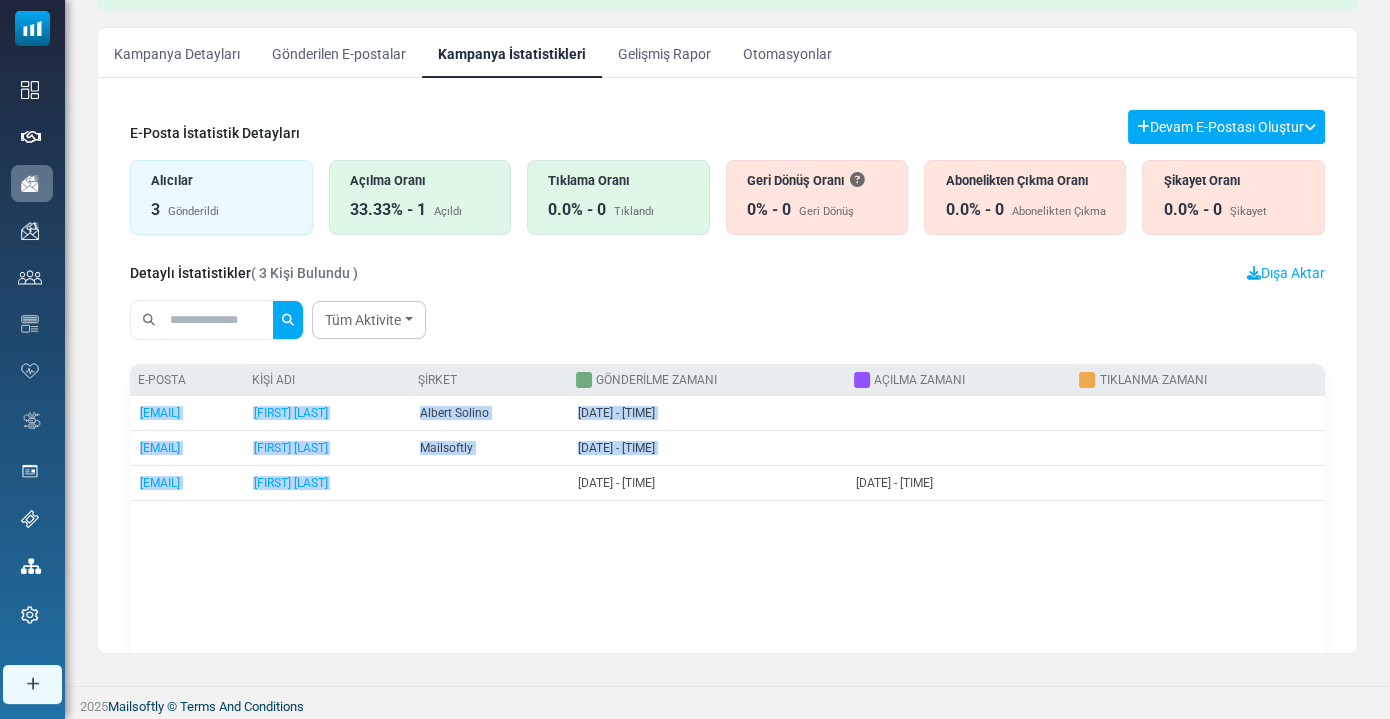 drag, startPoint x: 546, startPoint y: 496, endPoint x: 559, endPoint y: 535, distance: 41.109608 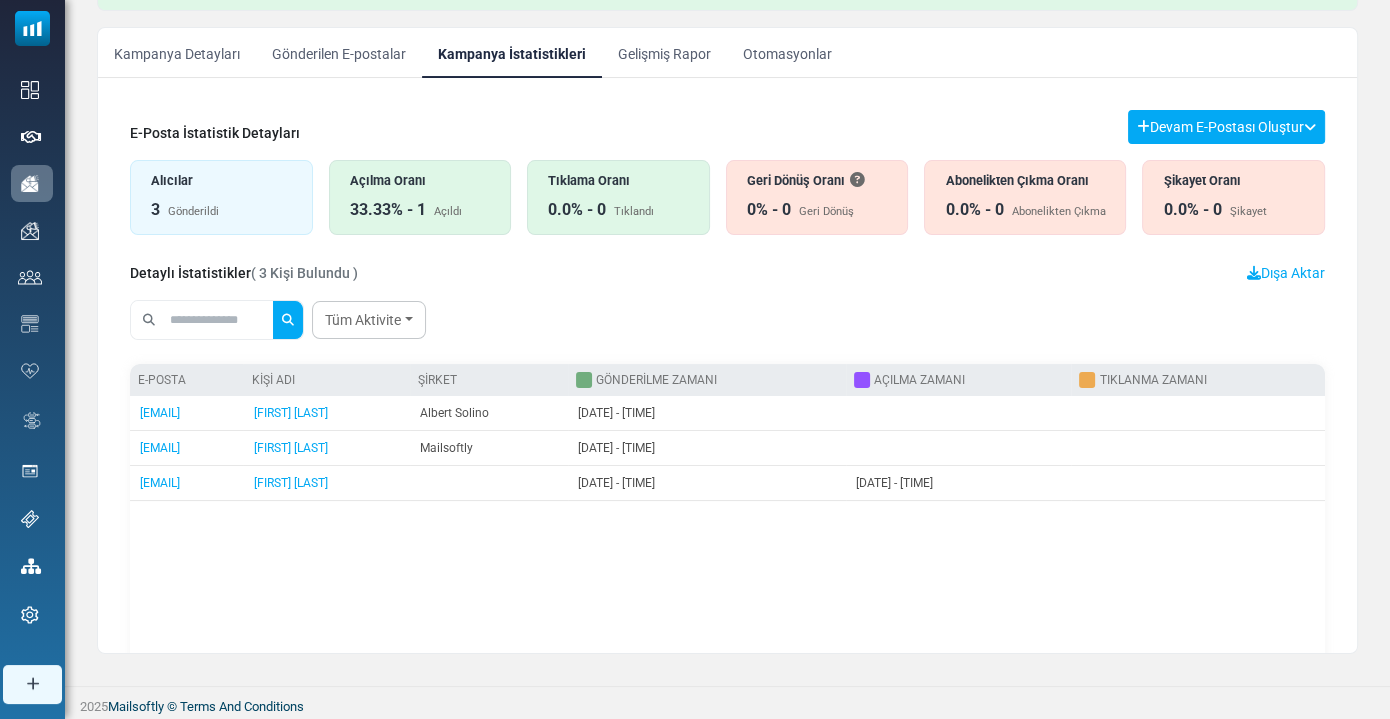 click on "E-posta
Kişi Adı
Şirket
Gönderilme Zamanı
Açılma Zamanı
Tıklanma Zamanı
esma.calis@albertsolino.com
Esma  Turan" at bounding box center [727, 524] 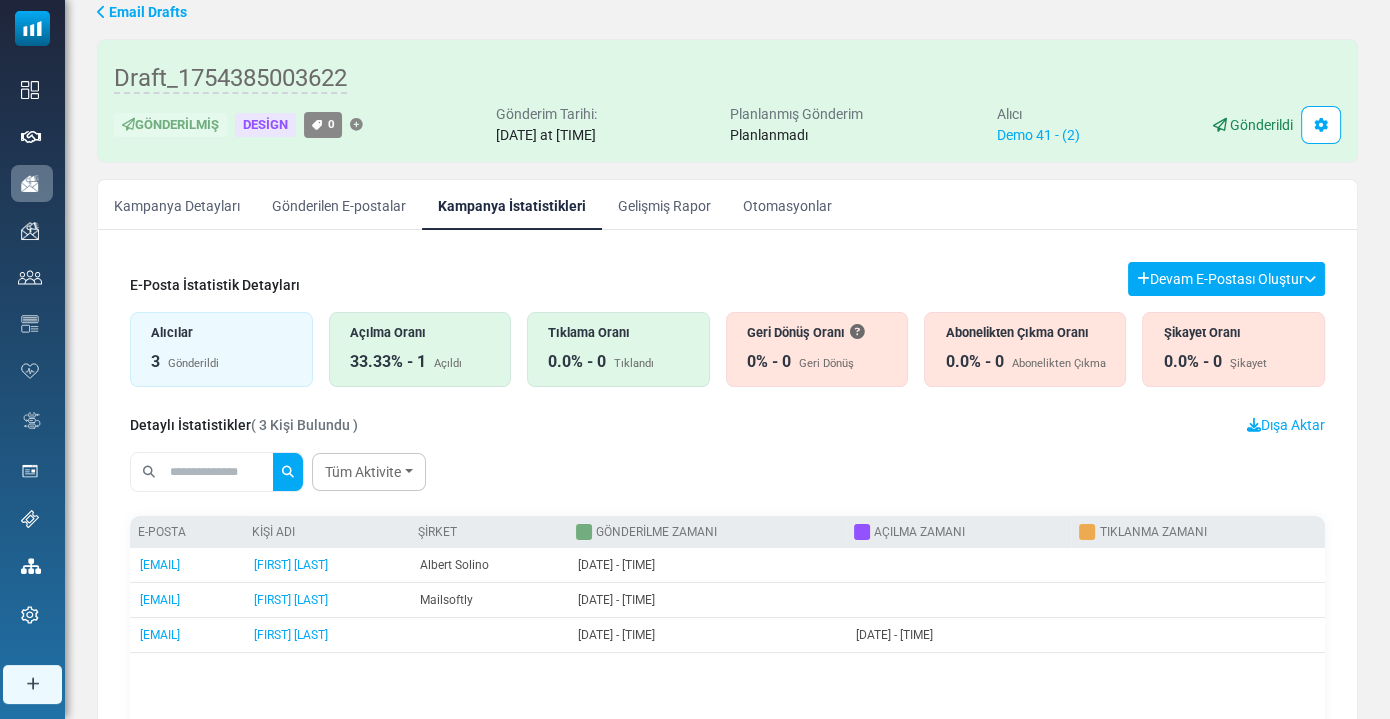 scroll, scrollTop: 32, scrollLeft: 0, axis: vertical 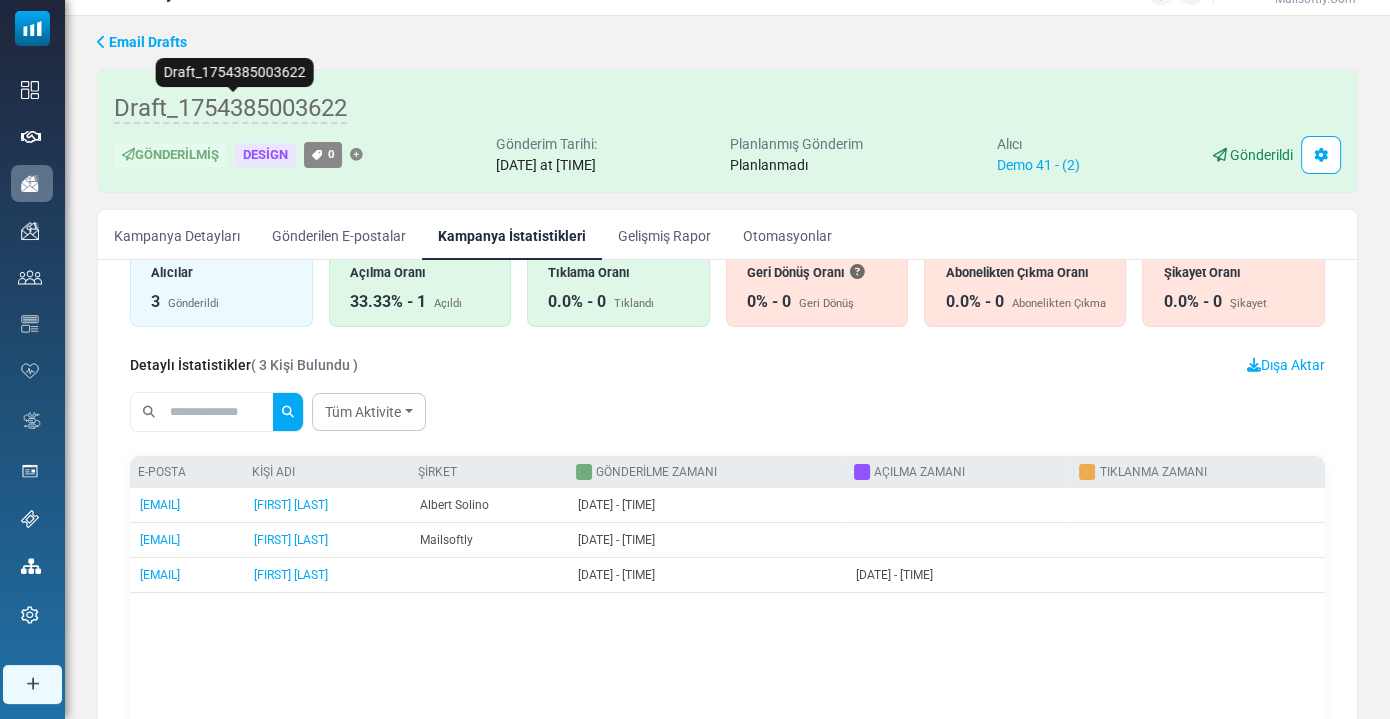 click on "Draft_1754385003622" at bounding box center (230, 109) 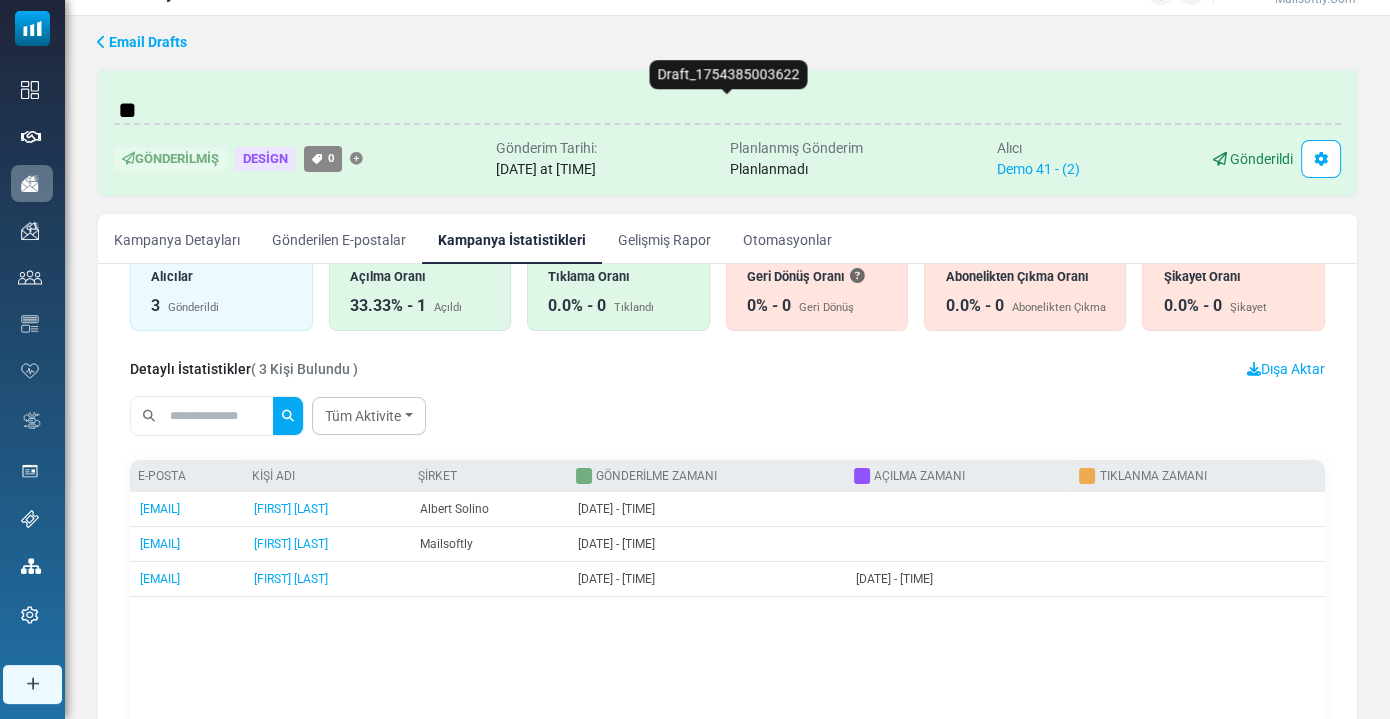 type on "*" 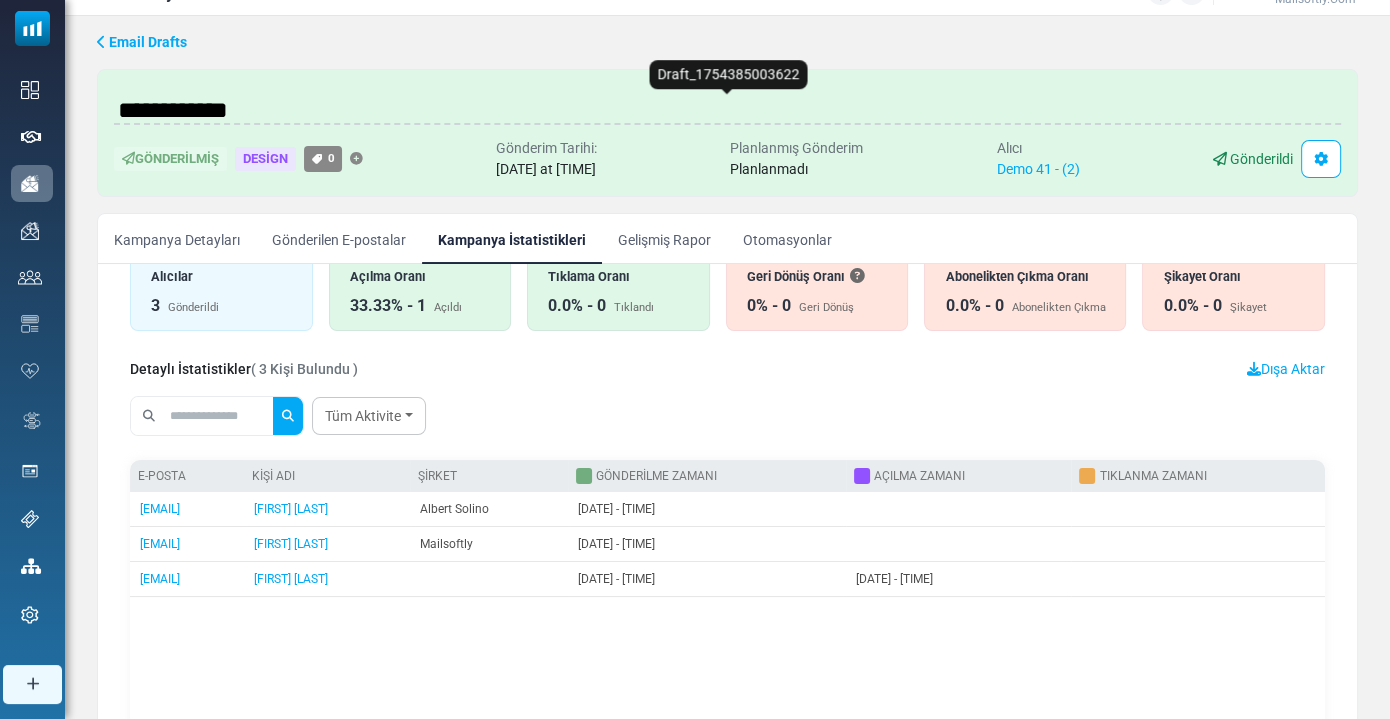 type on "**********" 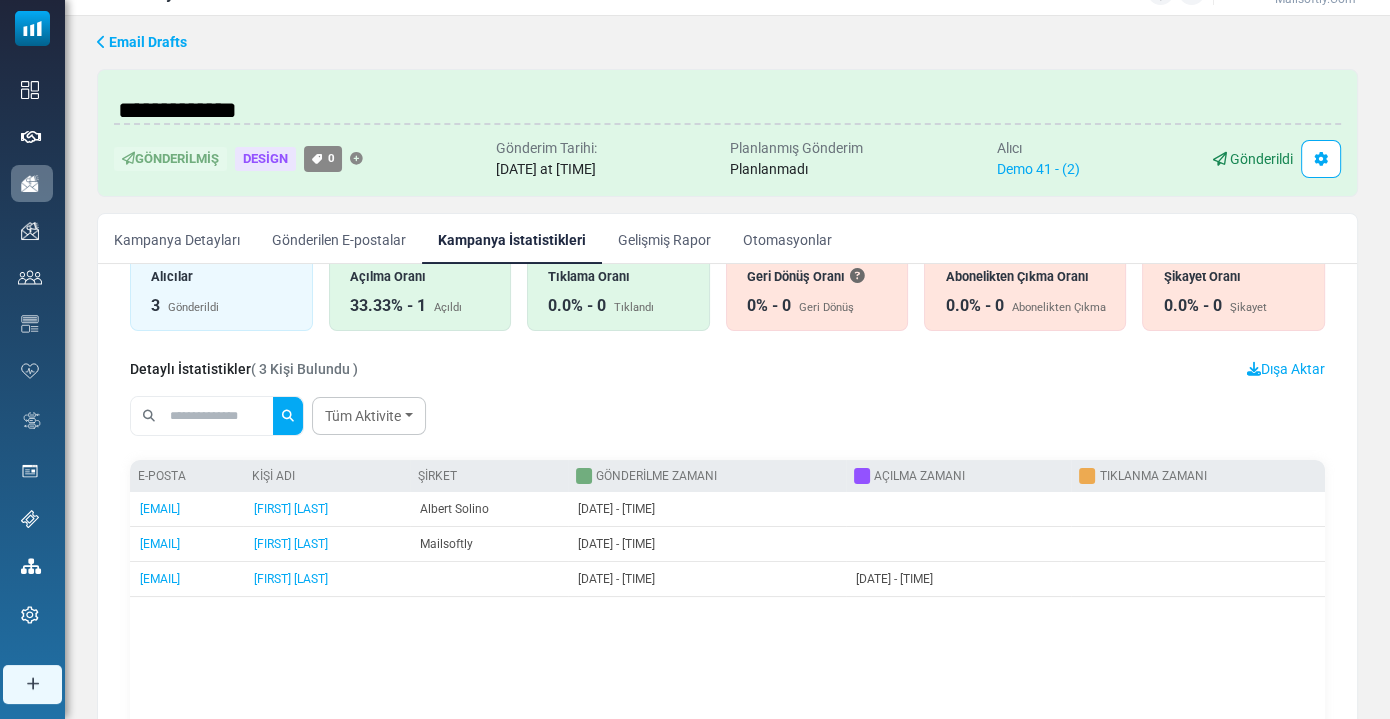 scroll, scrollTop: 0, scrollLeft: 0, axis: both 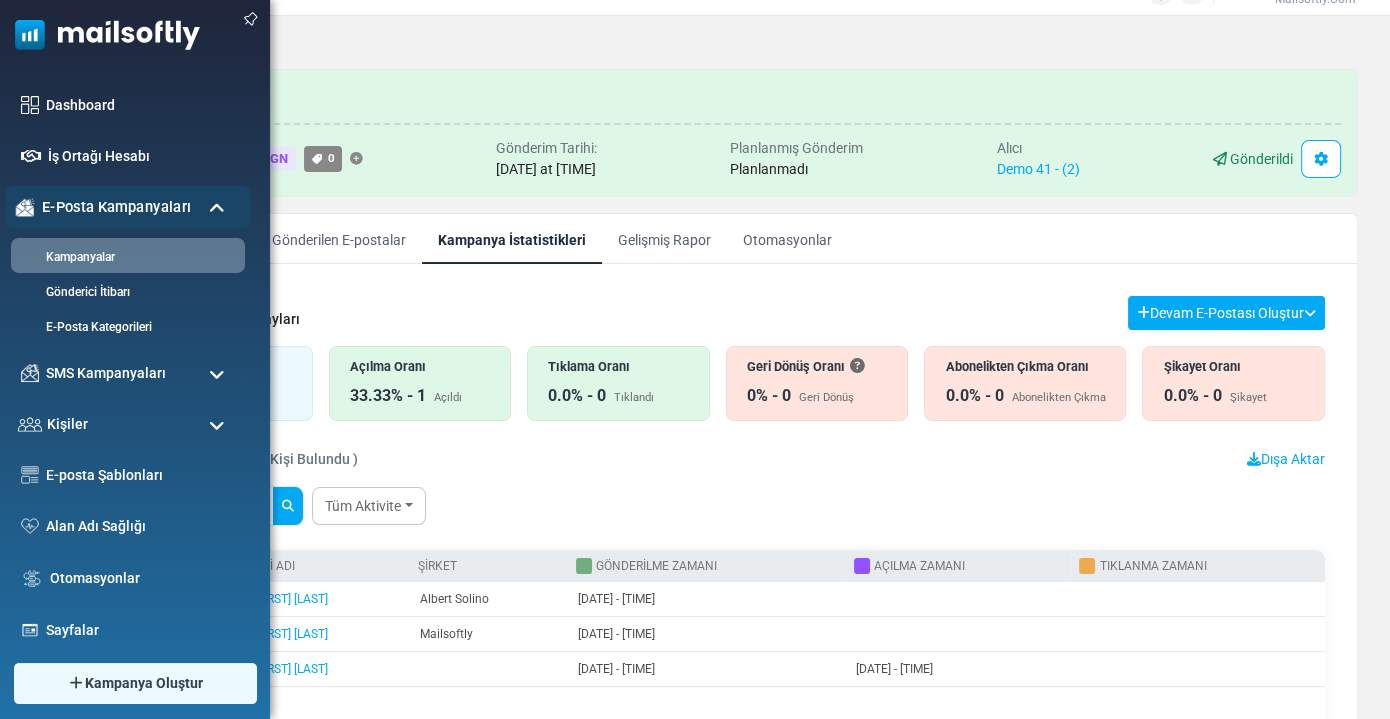 click on "Mailsoftly
1
Bildirimler
Esma Turan
Mailsoftly.Com
Profil & Tercihler
Destek" at bounding box center (695, 438) 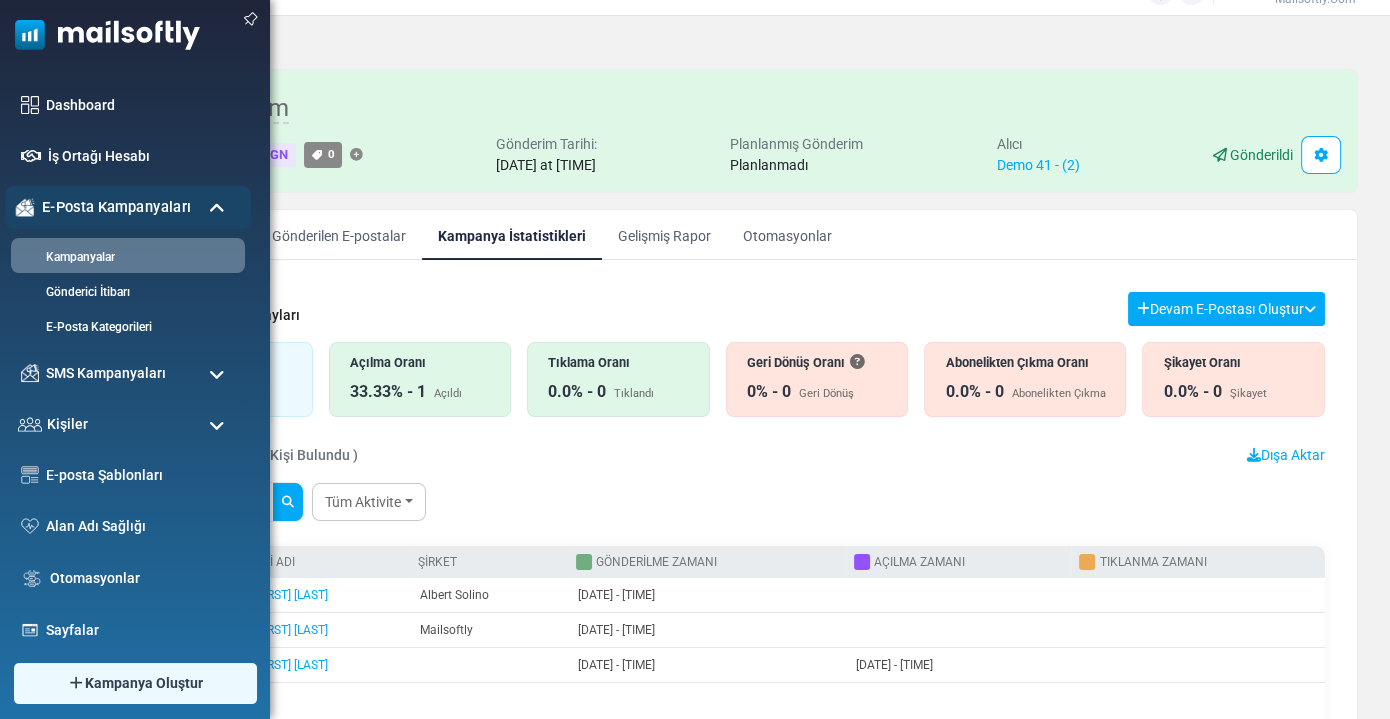 click on "E-Posta Kampanyaları" at bounding box center [116, 207] 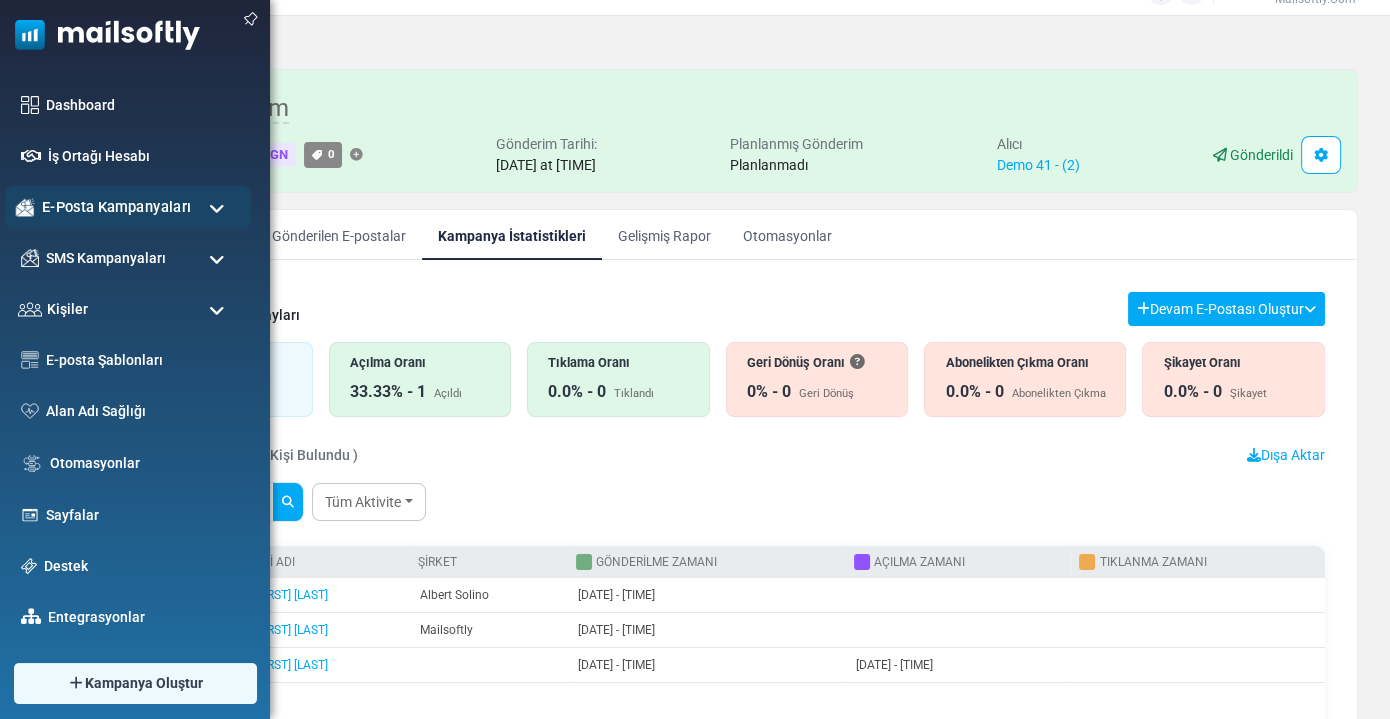click on "E-Posta Kampanyaları" at bounding box center [116, 207] 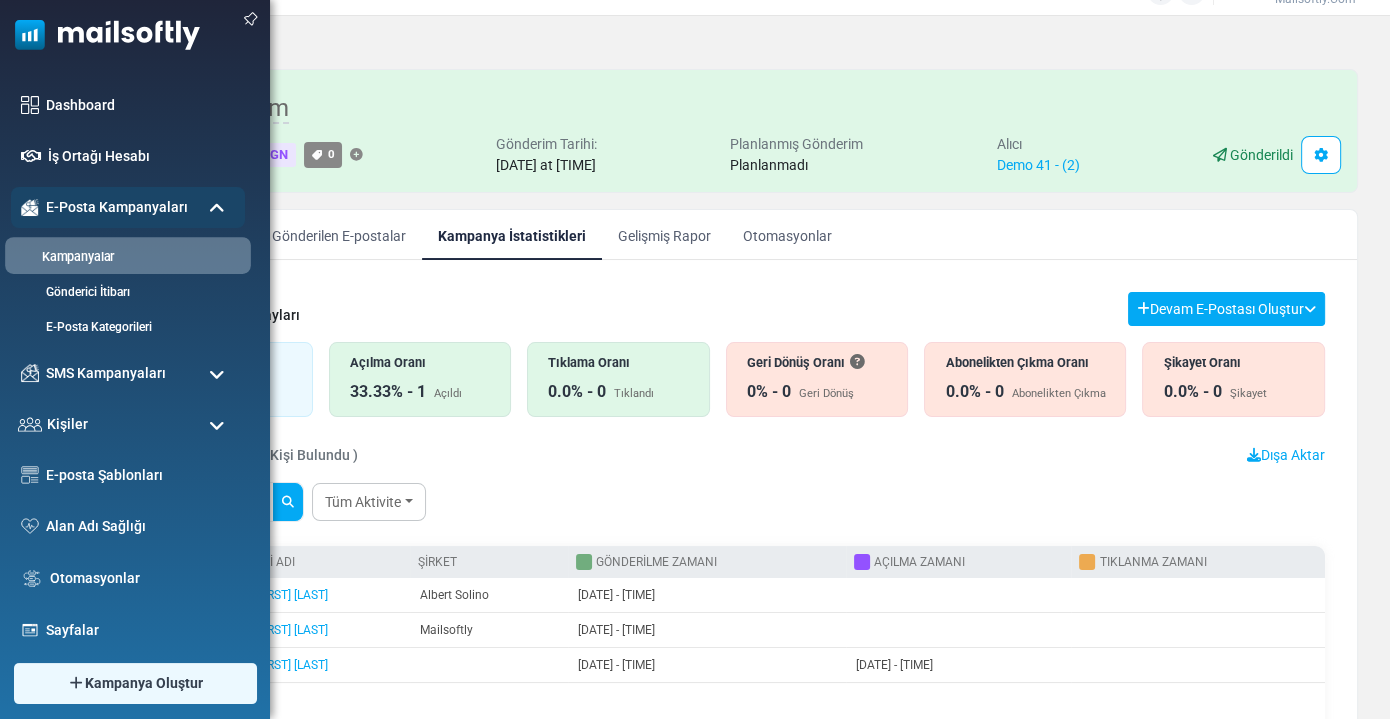 click on "Kampanyalar" at bounding box center (125, 257) 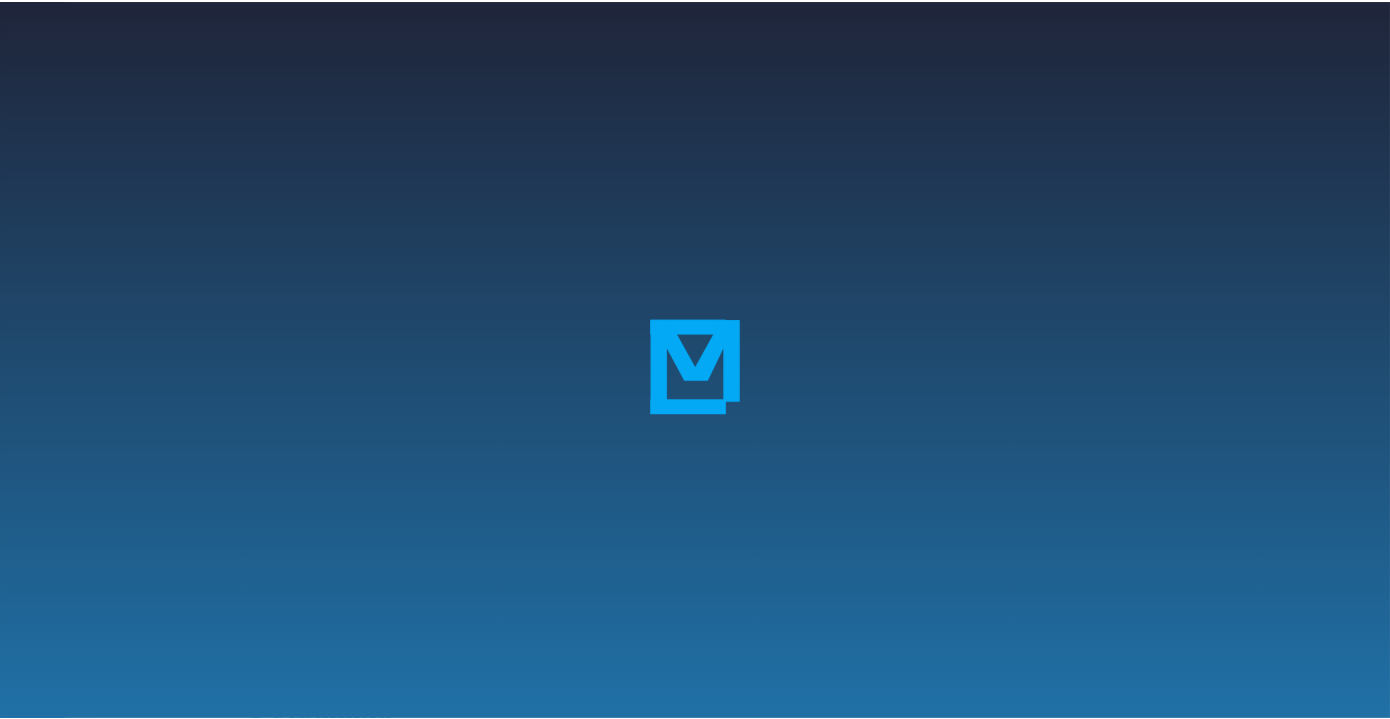 scroll, scrollTop: 0, scrollLeft: 0, axis: both 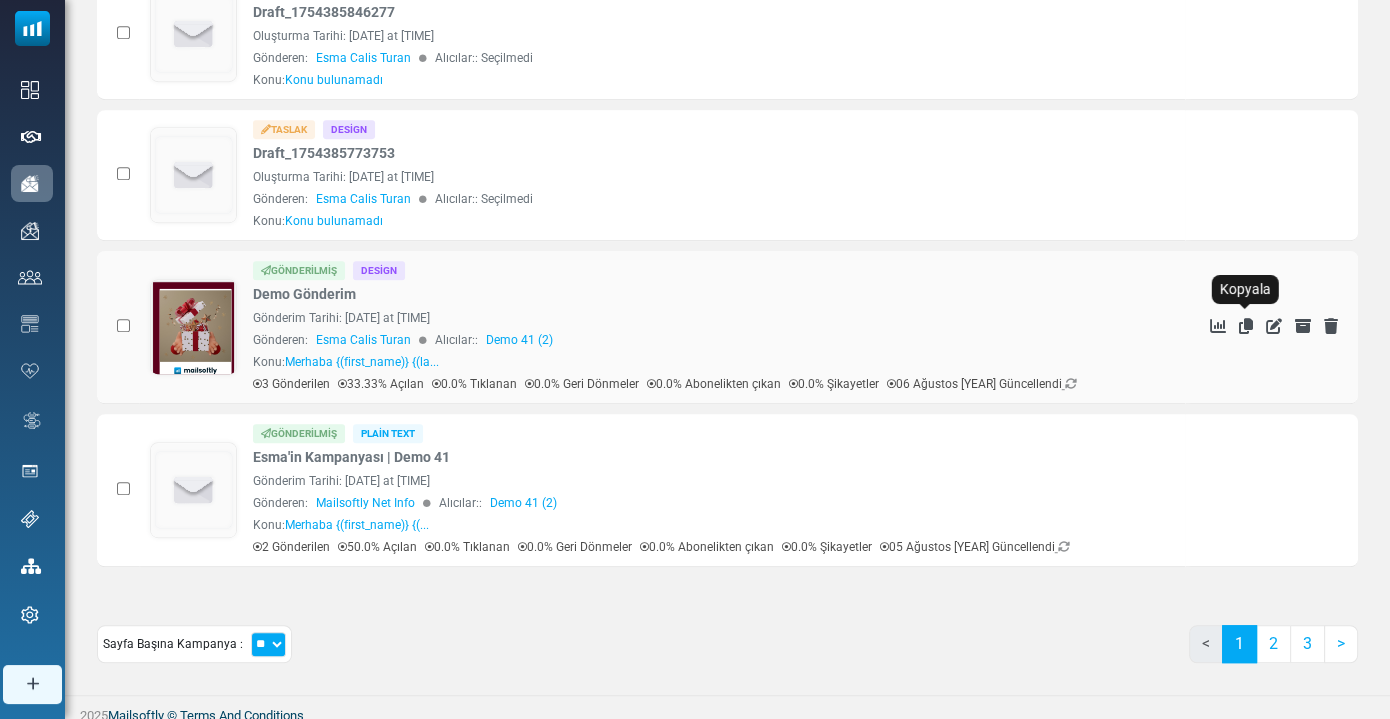 click at bounding box center (1246, 326) 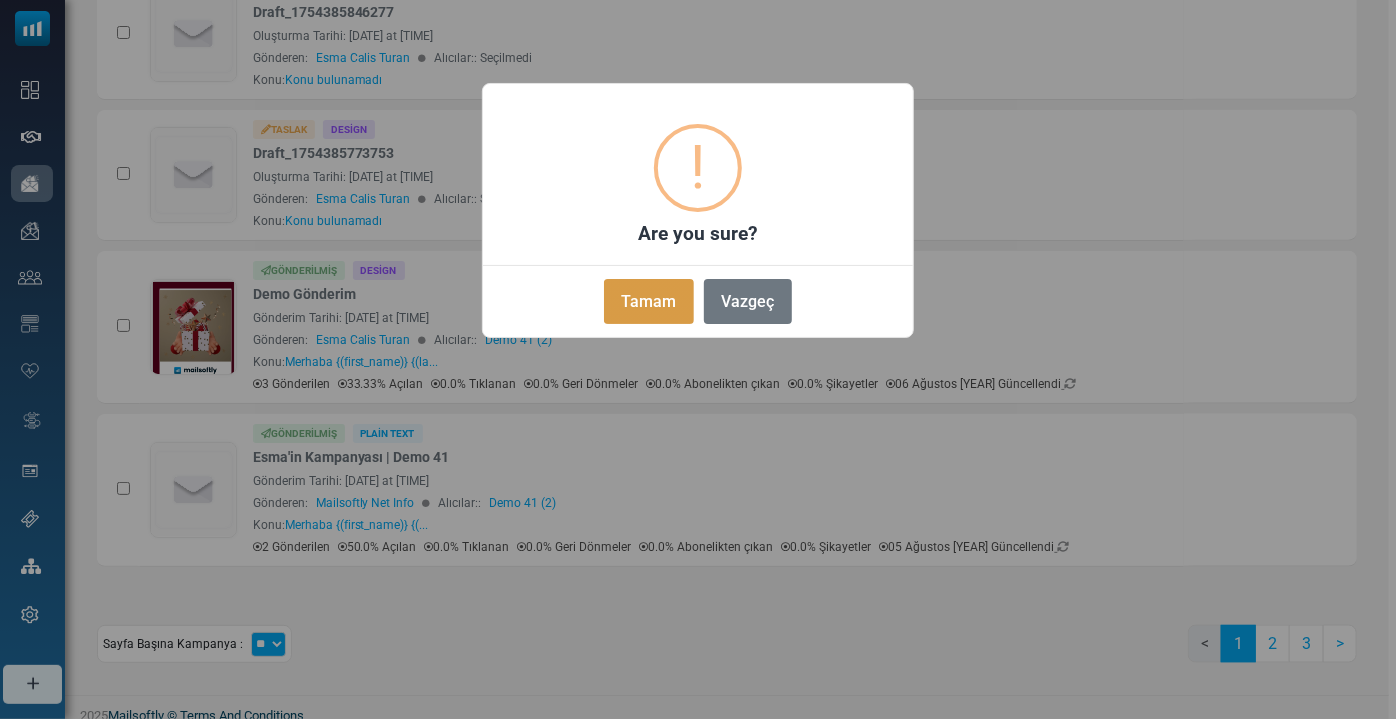 click on "Tamam" at bounding box center (649, 301) 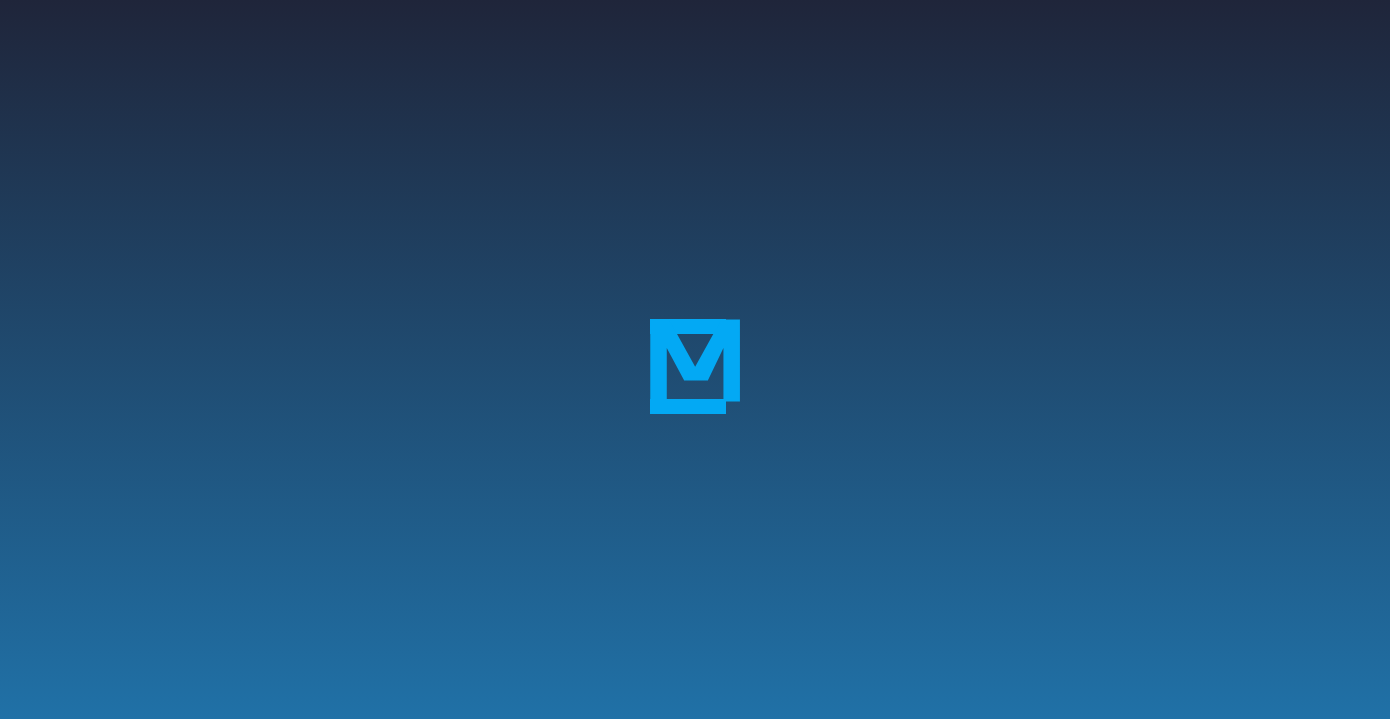 scroll, scrollTop: 0, scrollLeft: 0, axis: both 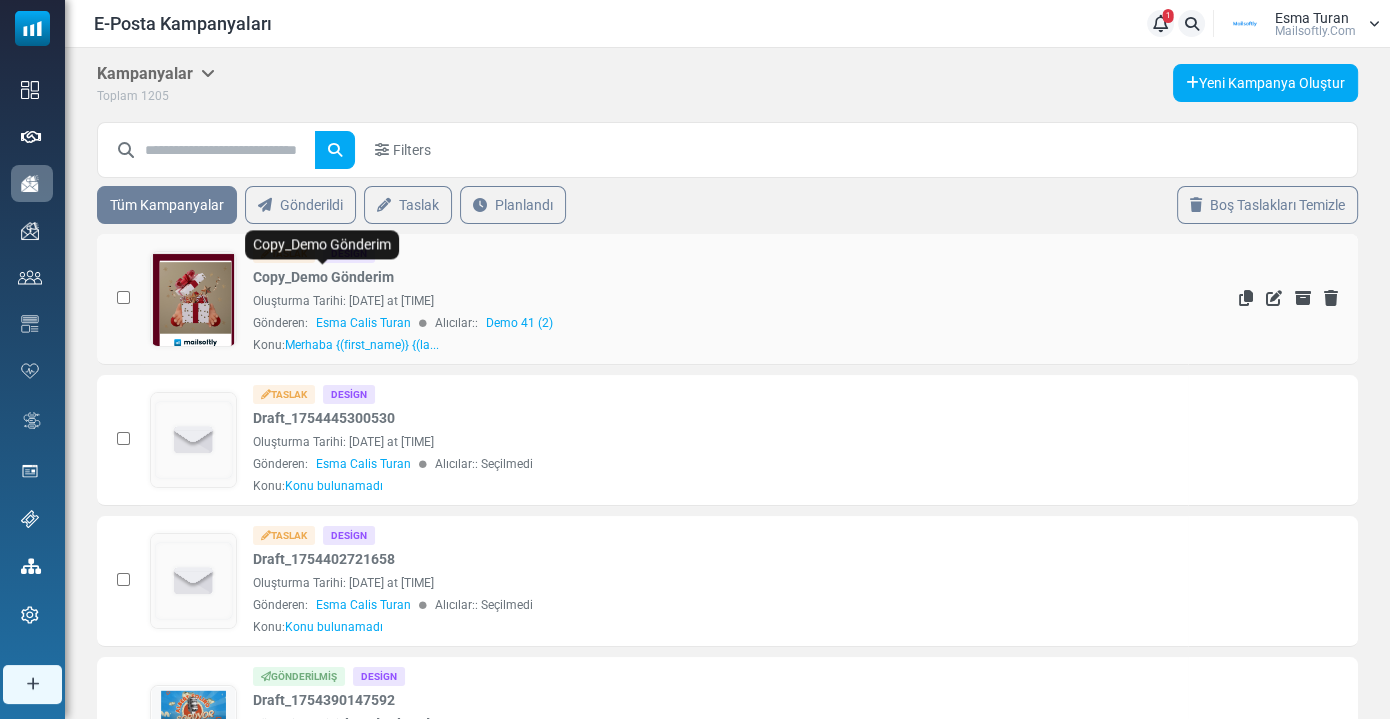 click on "Copy_Demo Gönderim" at bounding box center (323, 277) 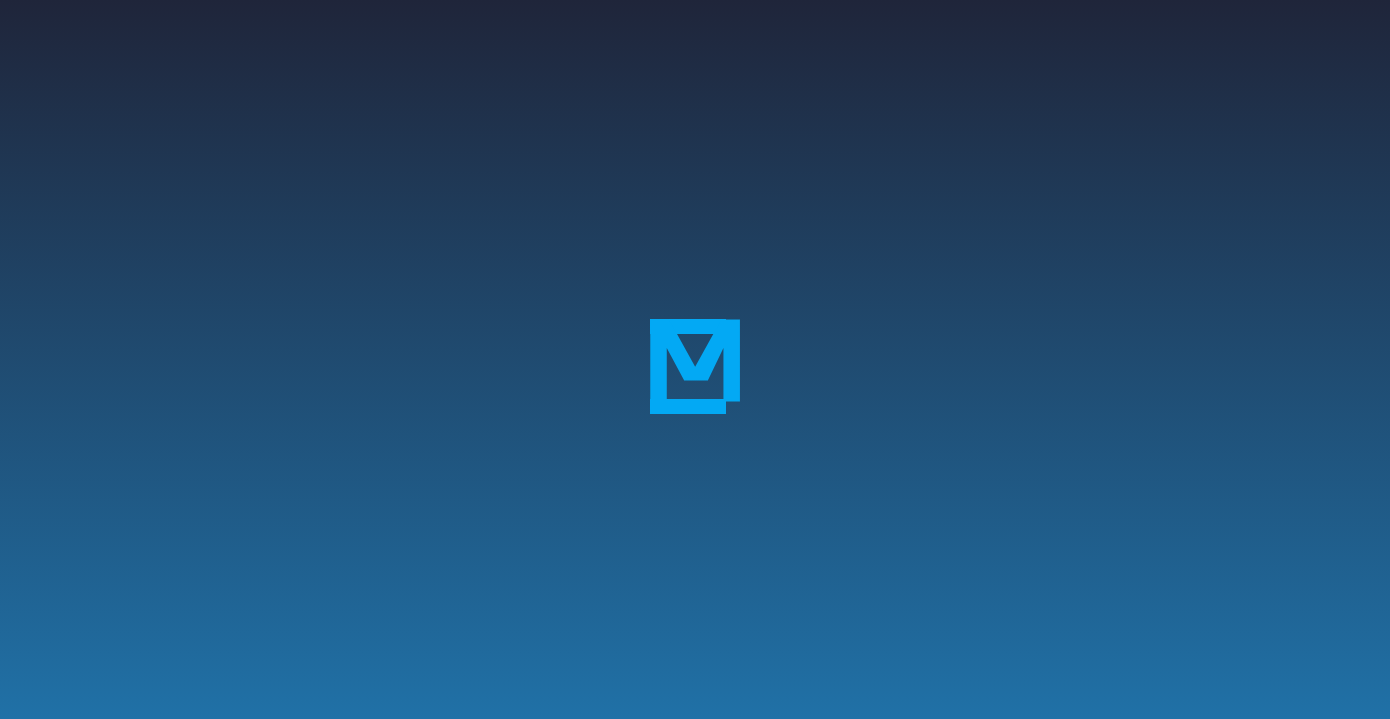 scroll, scrollTop: 0, scrollLeft: 0, axis: both 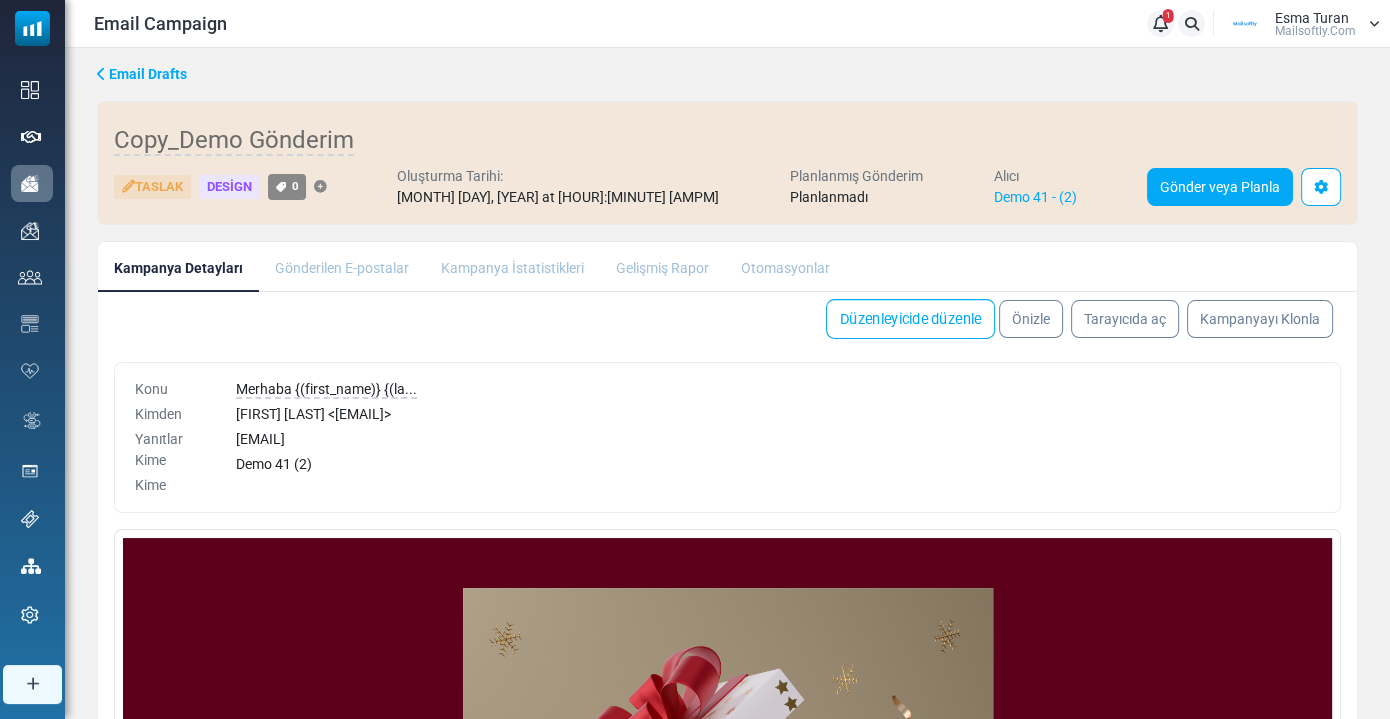 click on "Düzenleyicide düzenle" at bounding box center [910, 319] 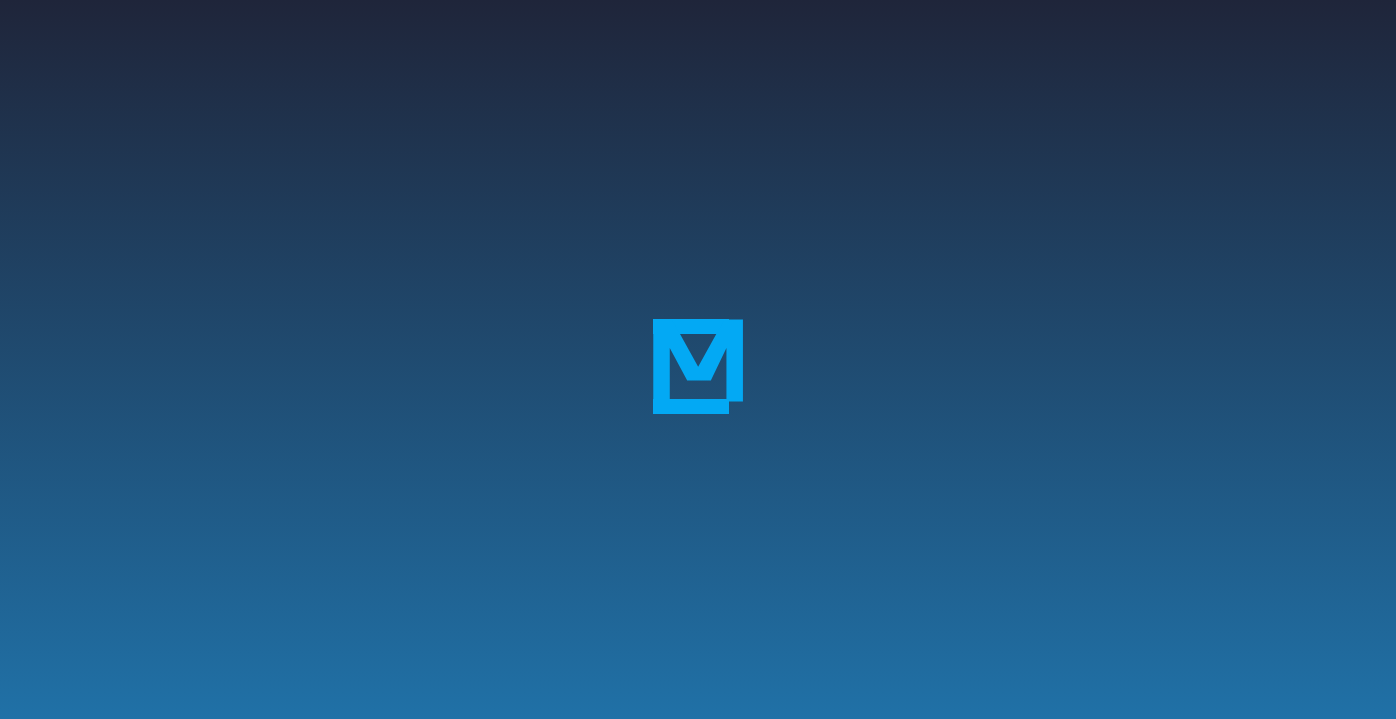 scroll, scrollTop: 0, scrollLeft: 0, axis: both 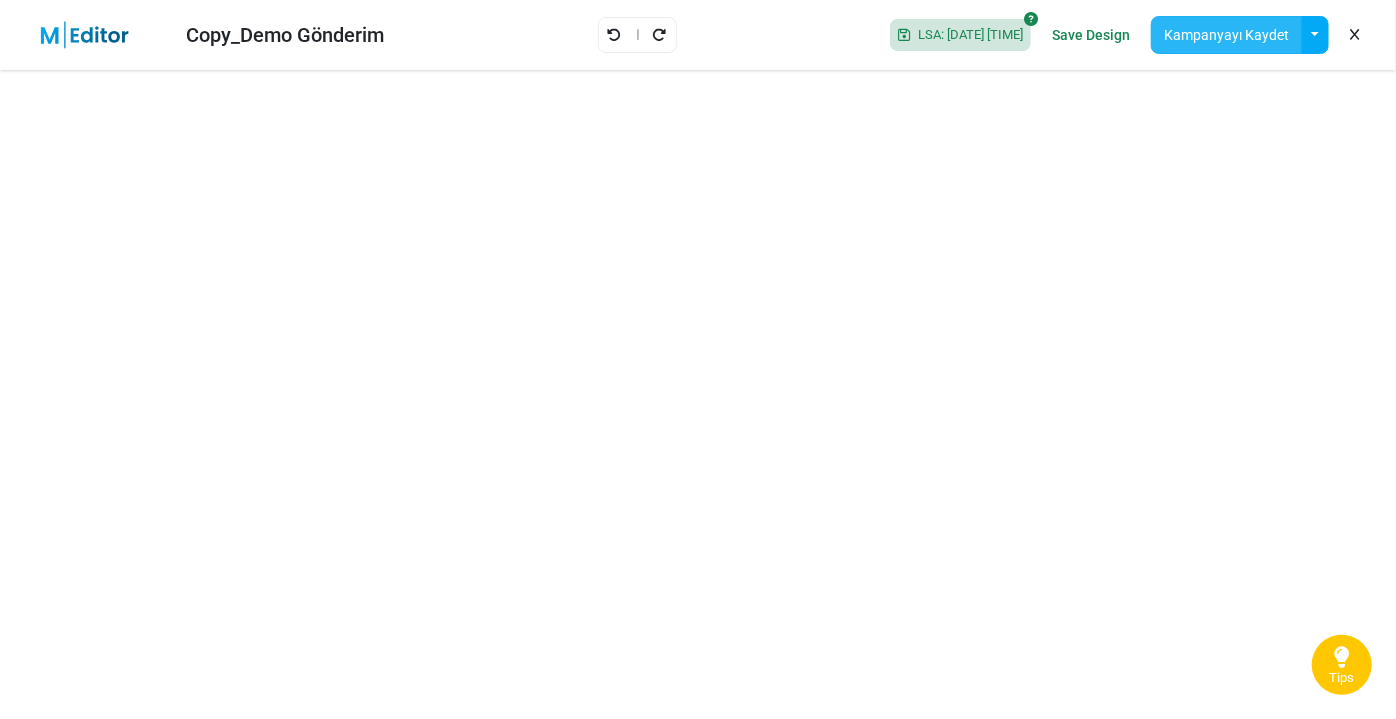 click on "Kampanyayı Kaydet" at bounding box center [1226, 35] 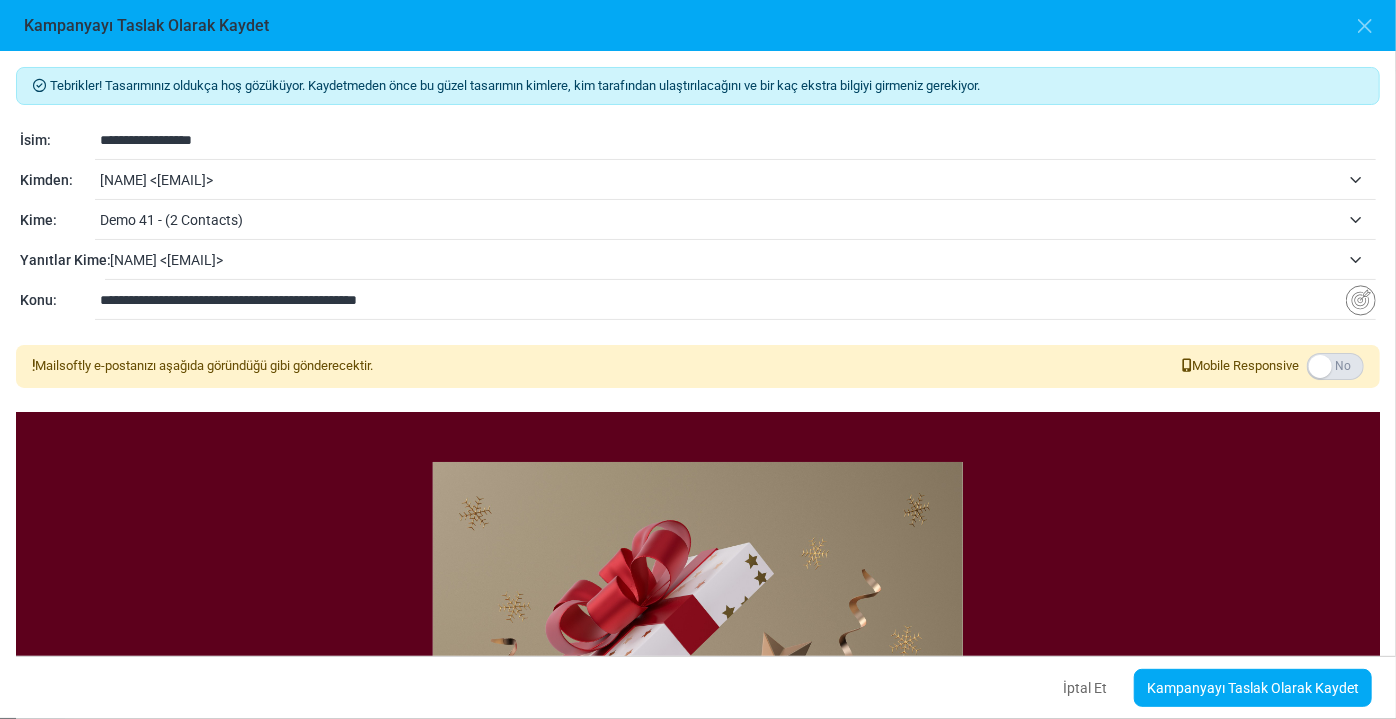 click on "Demo 41 - (2 Contacts)" at bounding box center [720, 220] 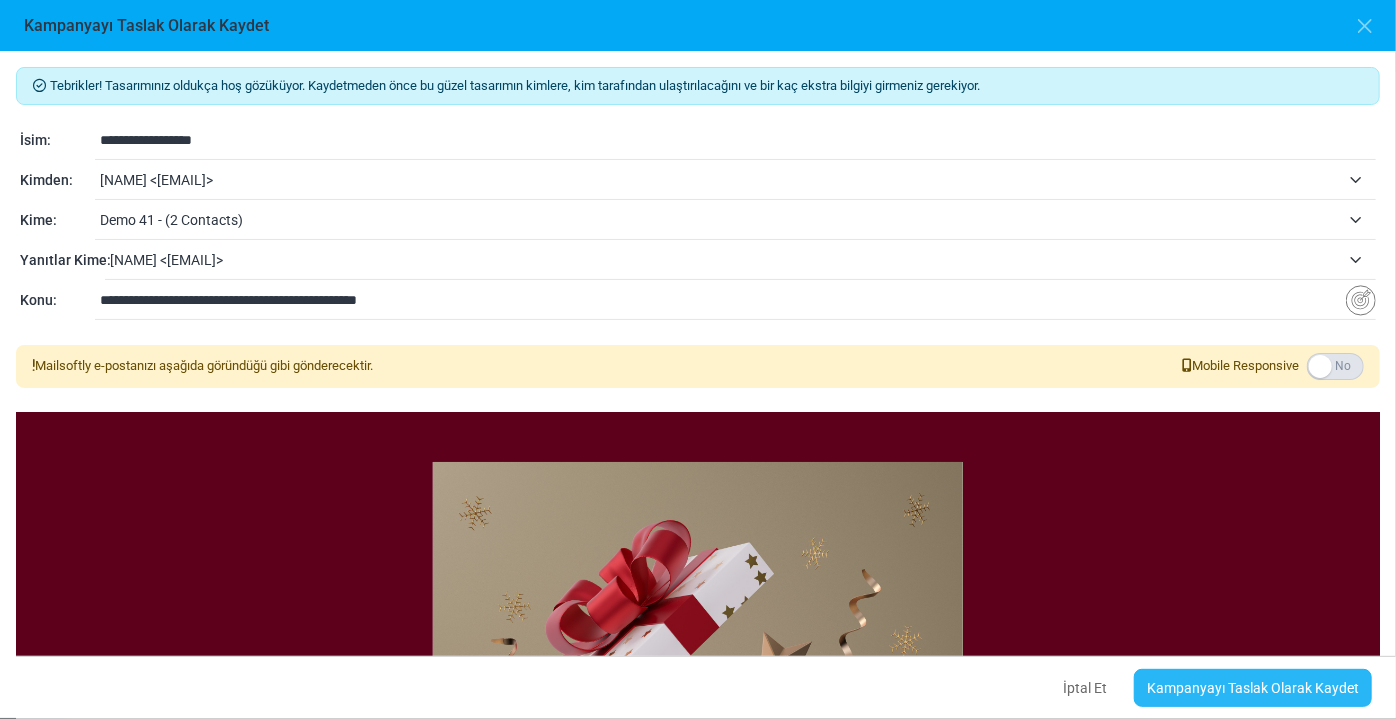 click on "Kampanyayı Taslak Olarak Kaydet" at bounding box center (1253, 688) 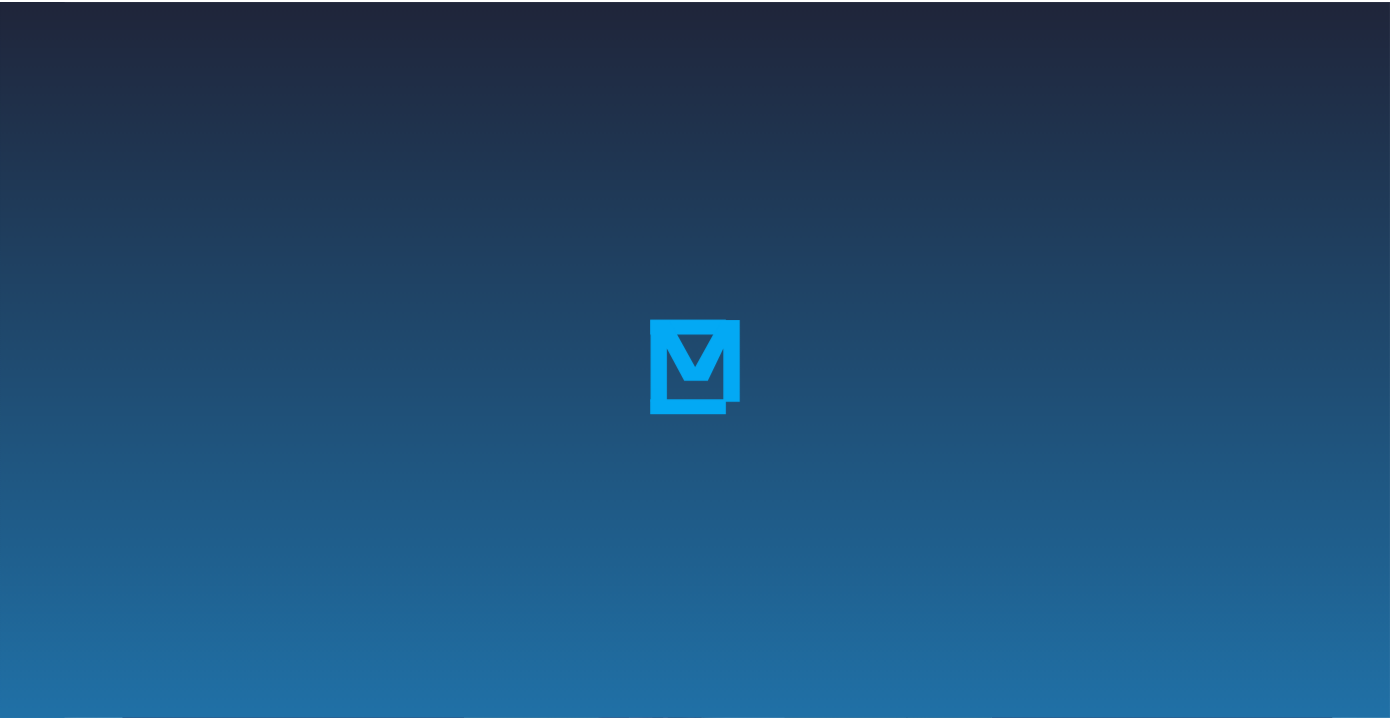 scroll, scrollTop: 0, scrollLeft: 0, axis: both 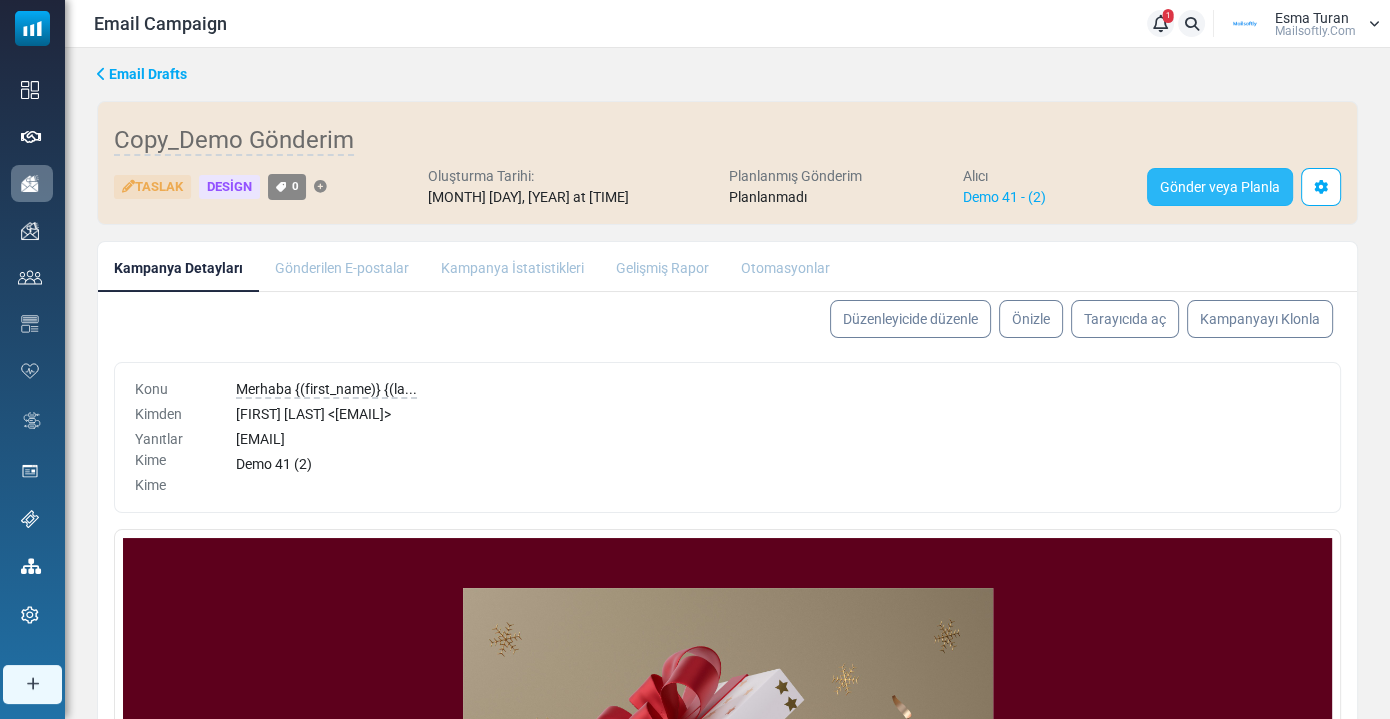 click on "Gönder veya Planla" at bounding box center [1220, 187] 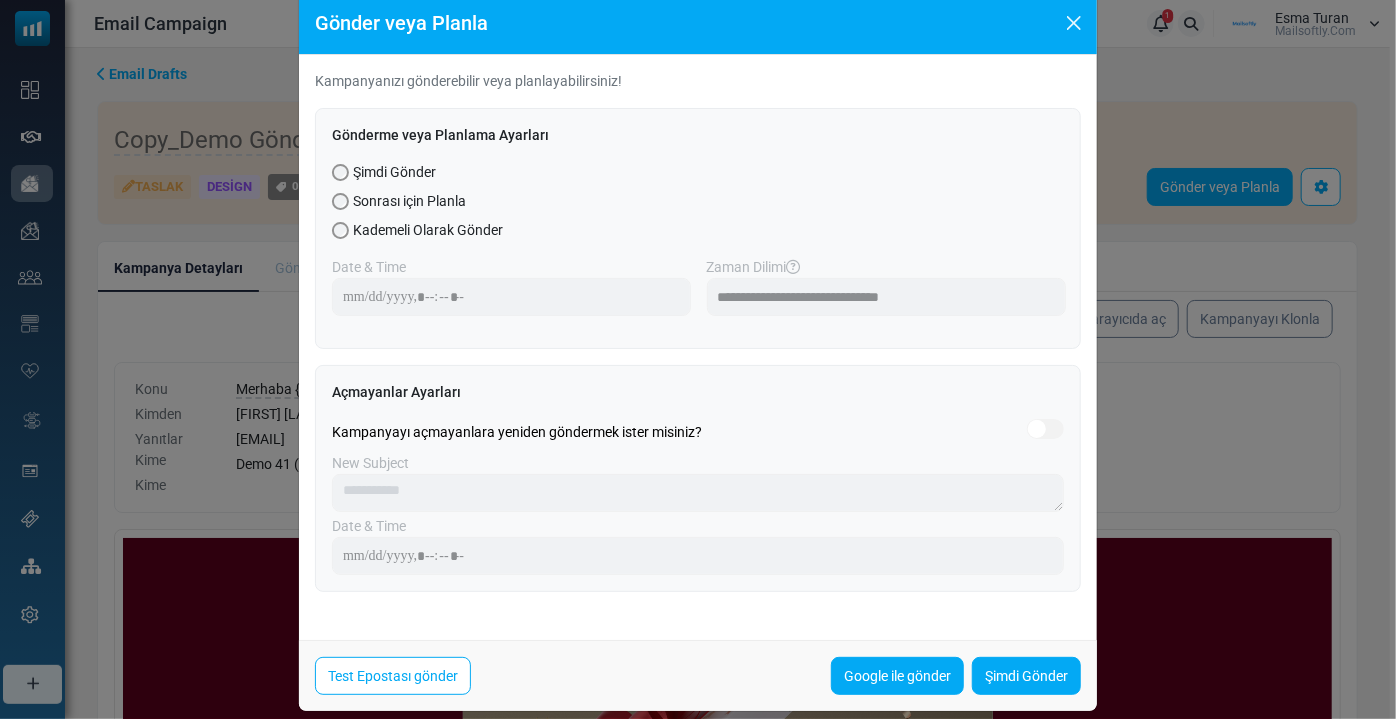 scroll, scrollTop: 55, scrollLeft: 0, axis: vertical 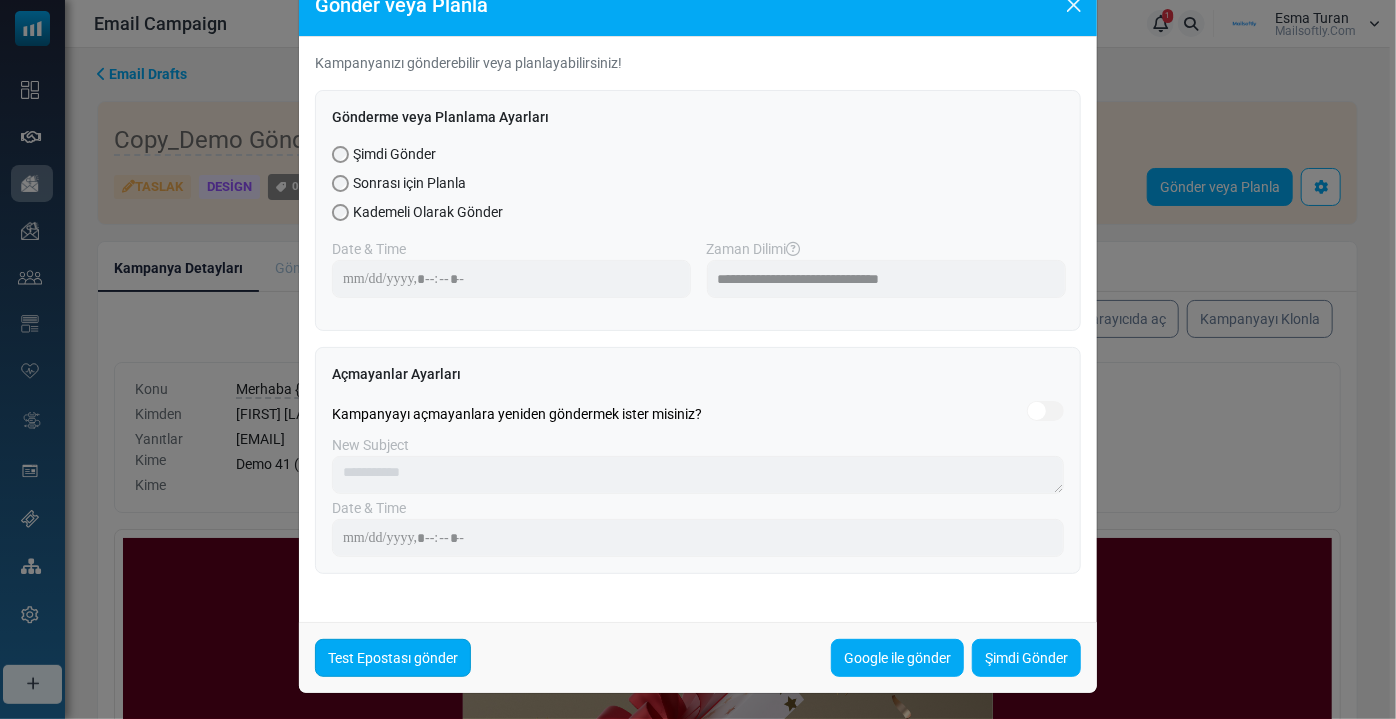 click on "Test Epostası gönder" at bounding box center (393, 658) 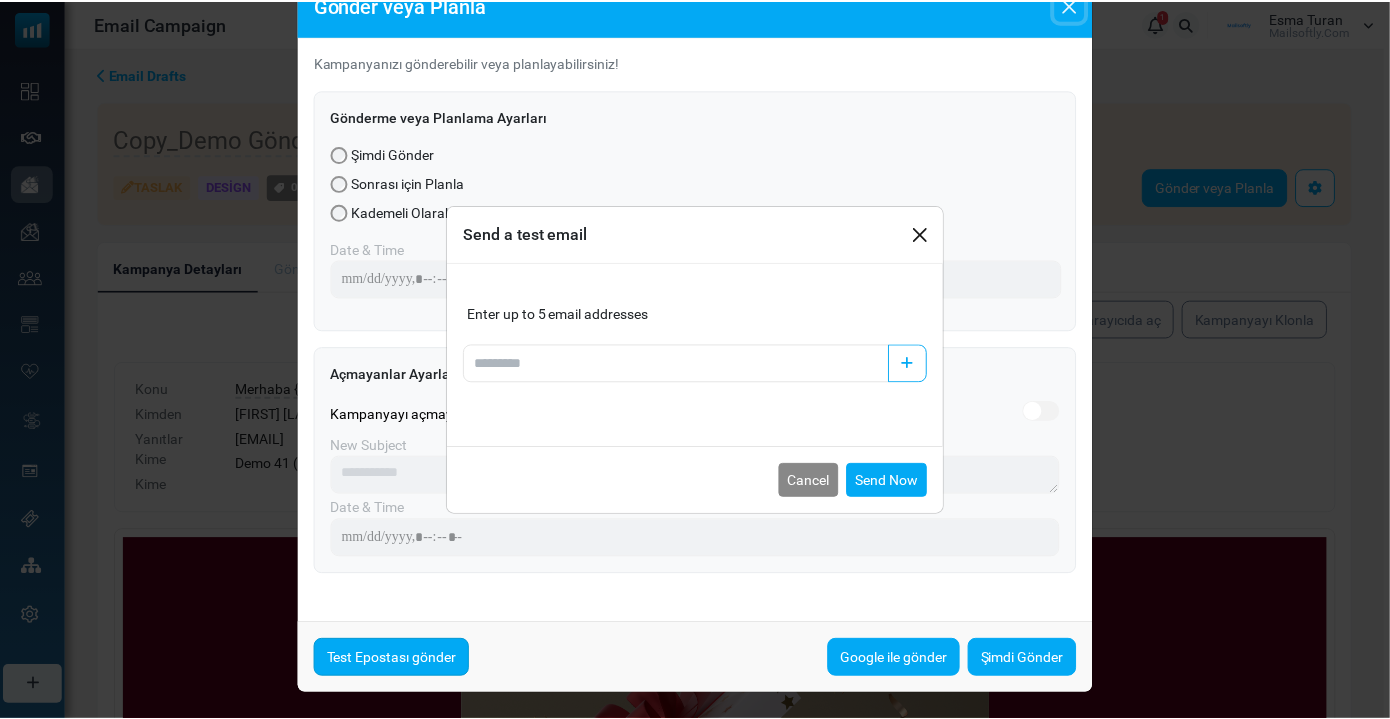 scroll, scrollTop: 45, scrollLeft: 0, axis: vertical 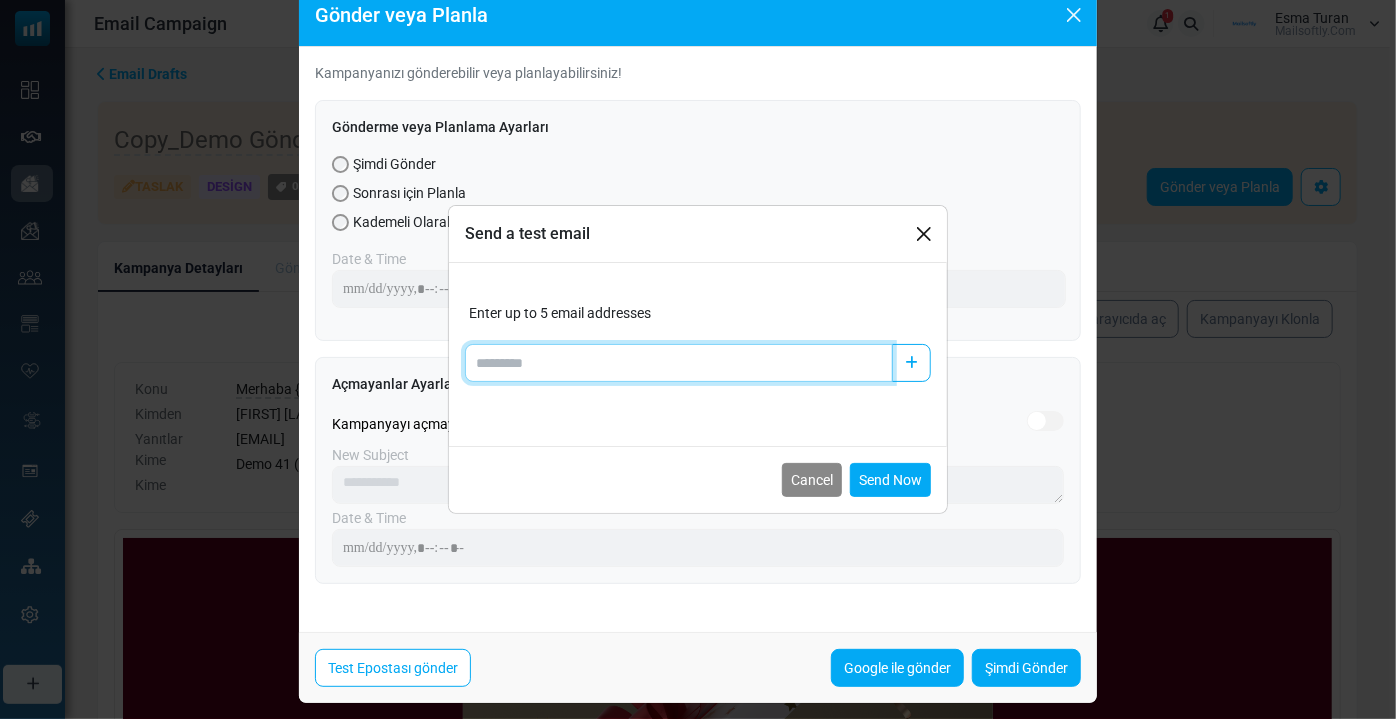 click at bounding box center [679, 363] 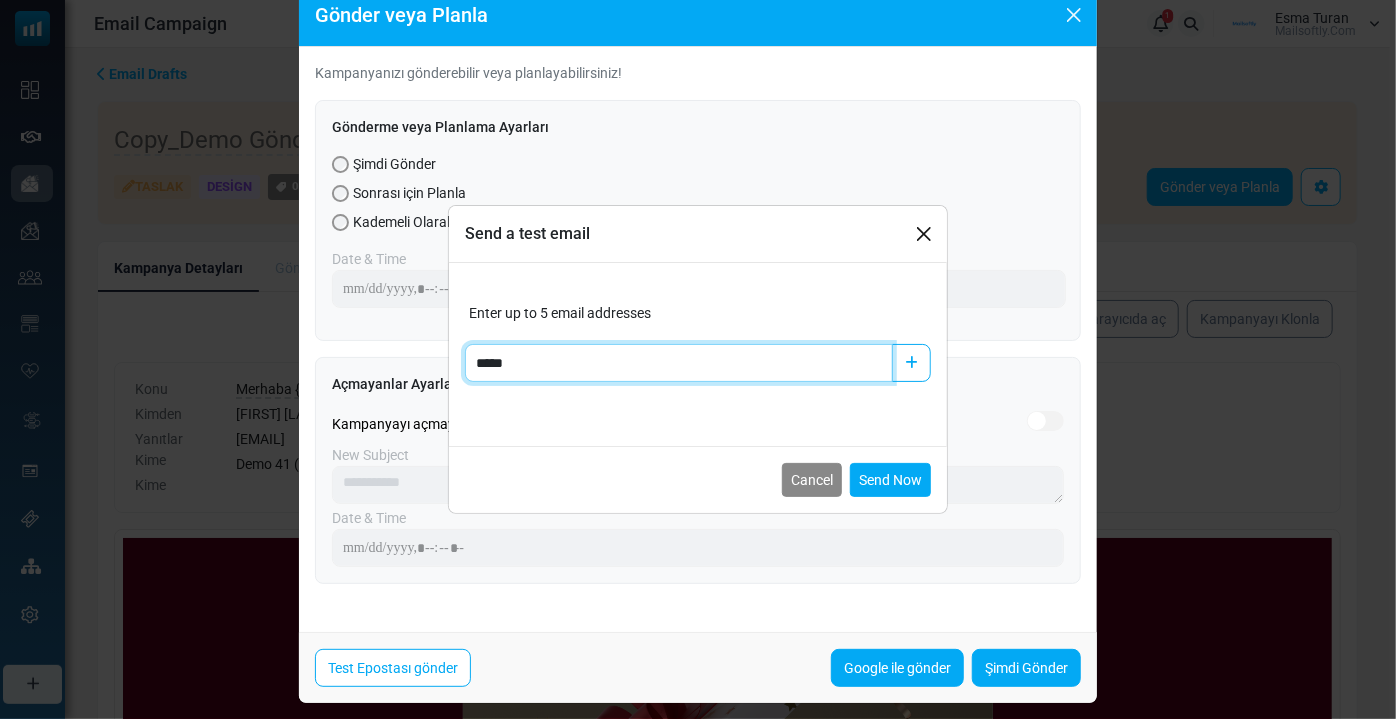 type on "**********" 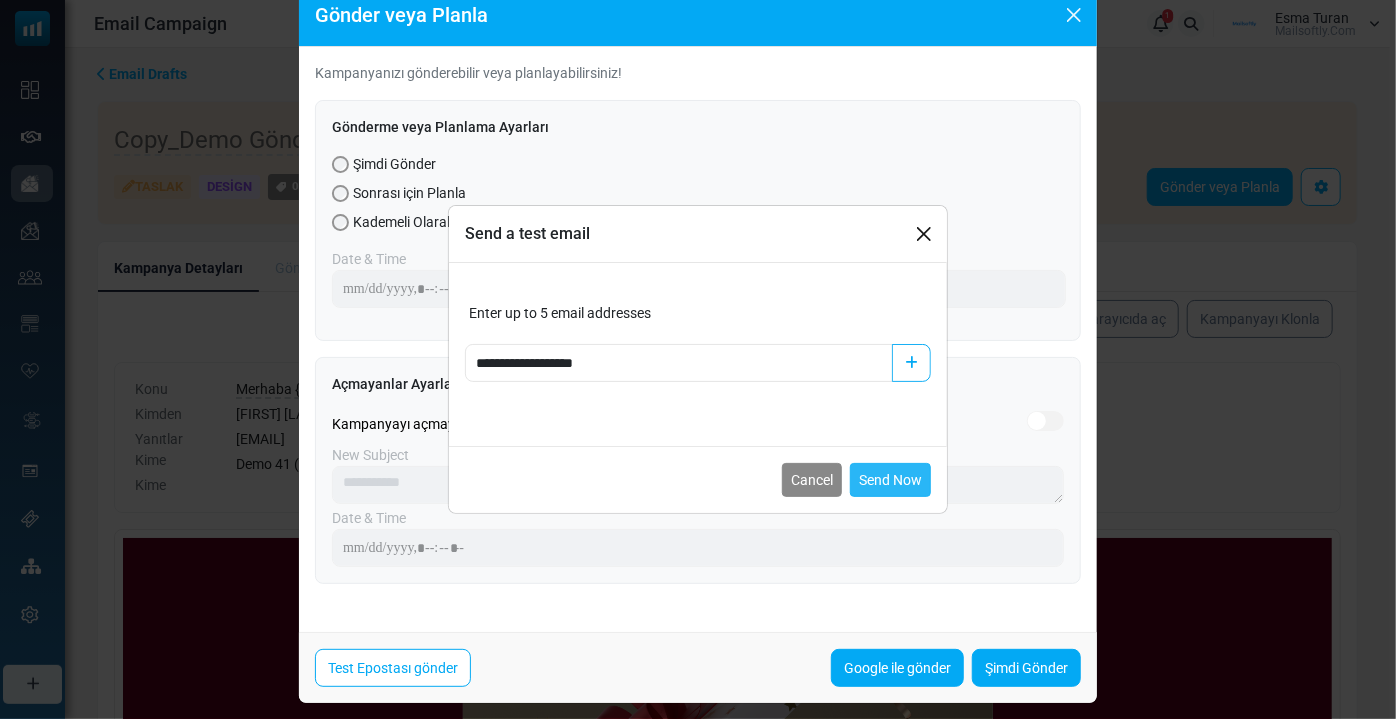 click on "Send Now" at bounding box center [890, 480] 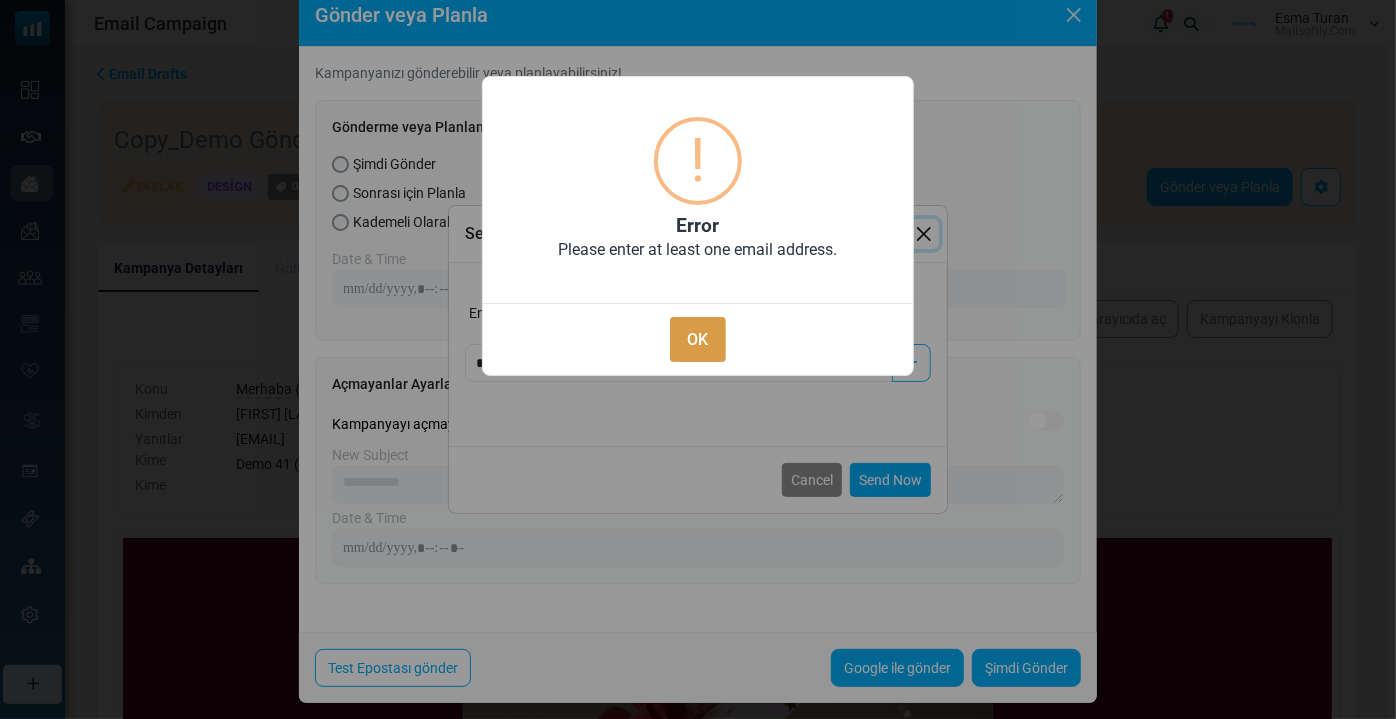 click on "OK" at bounding box center (698, 339) 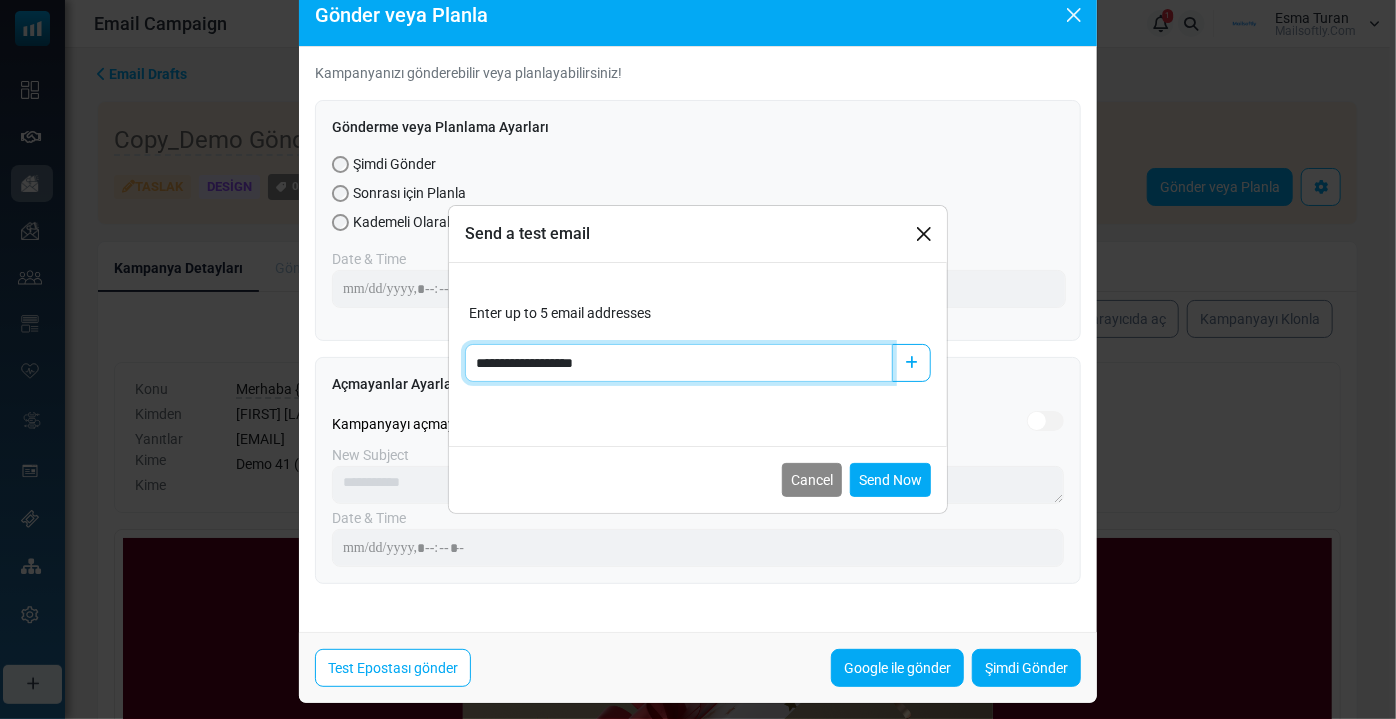 click on "**********" at bounding box center (679, 363) 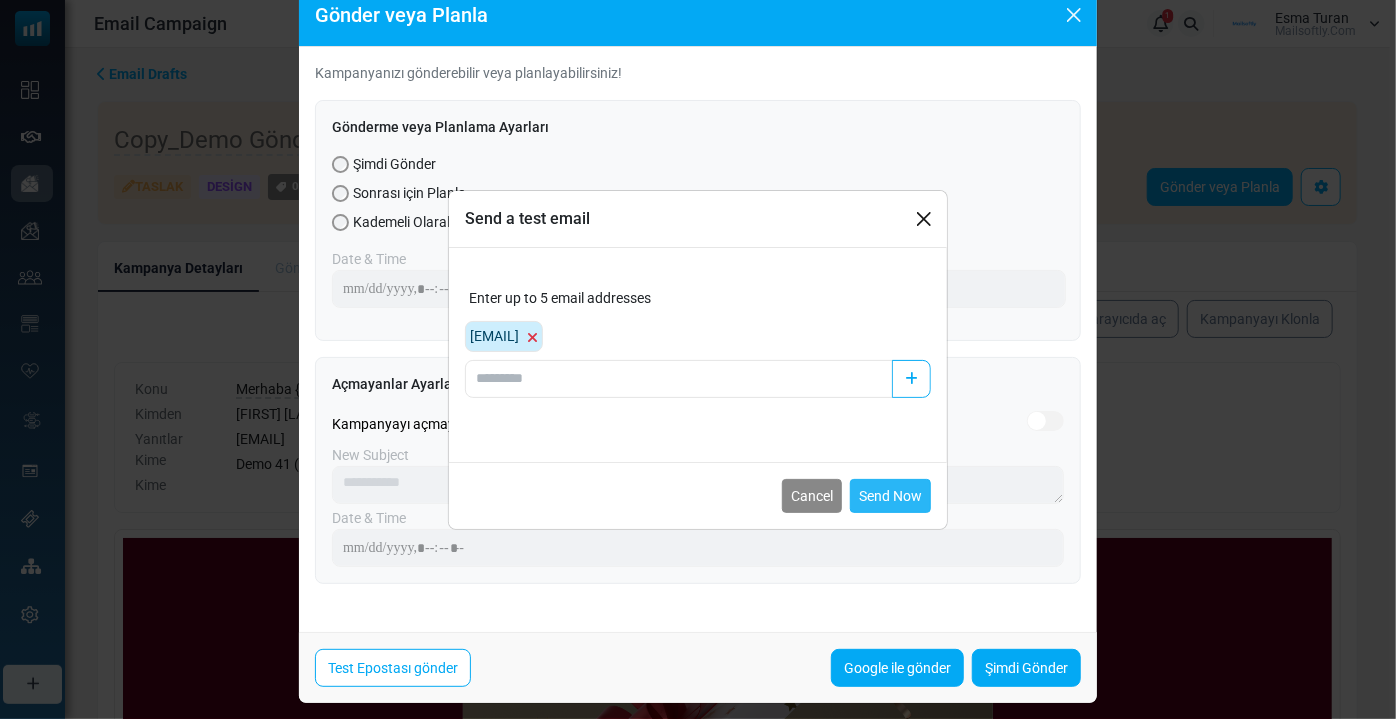 click on "Send Now" at bounding box center (890, 496) 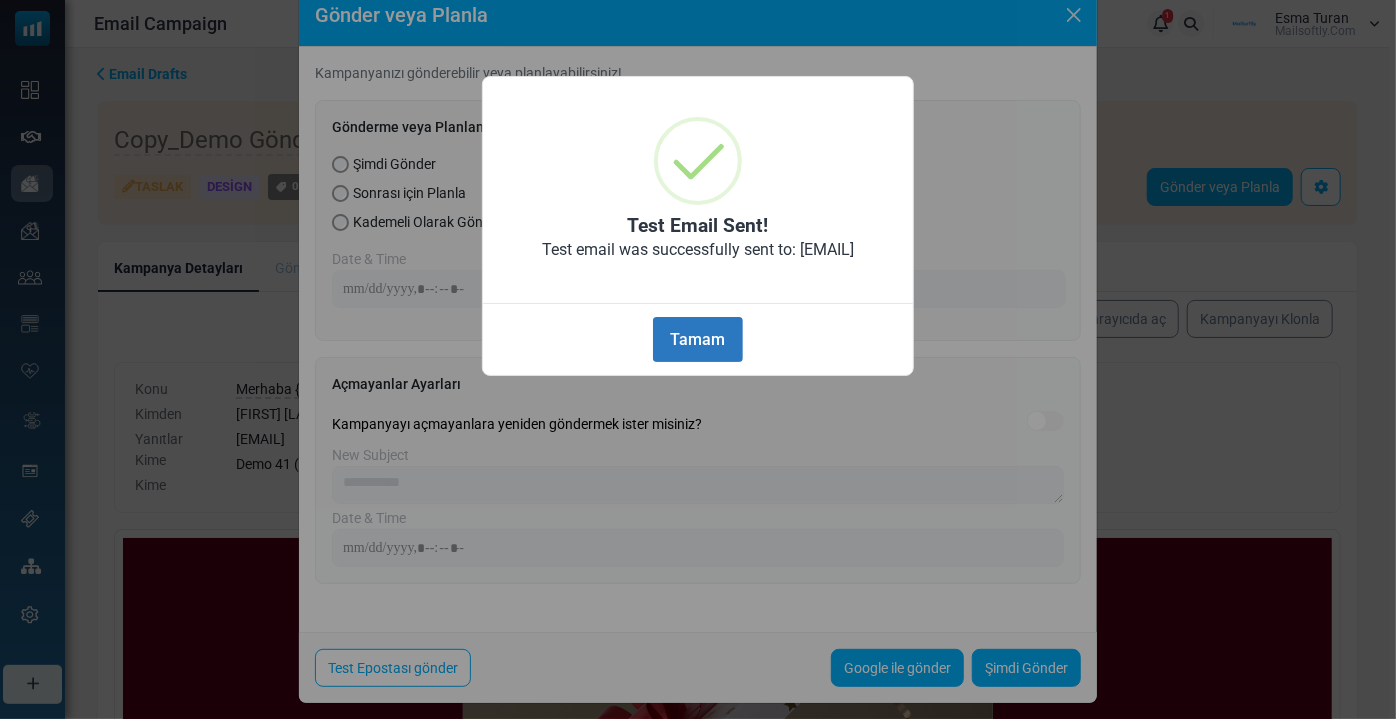 click on "Tamam" at bounding box center [698, 339] 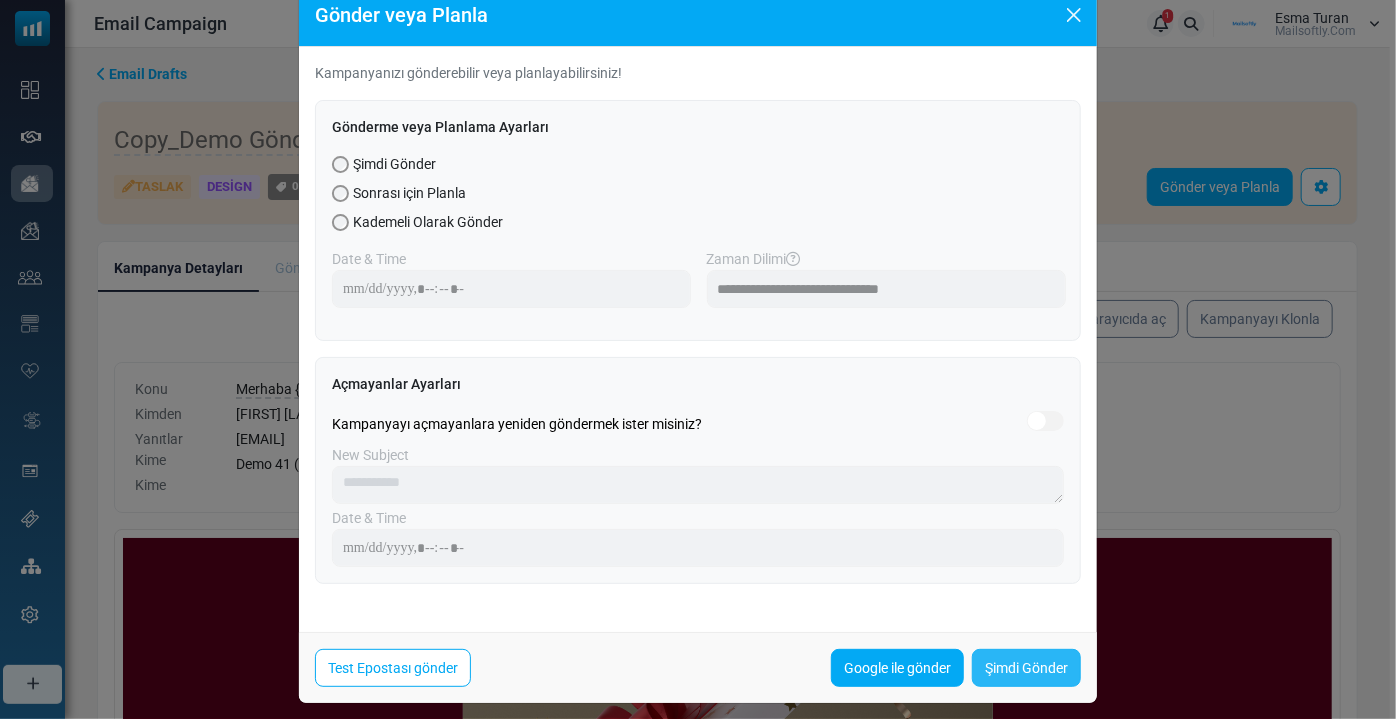 click on "Şimdi Gönder" at bounding box center (1026, 668) 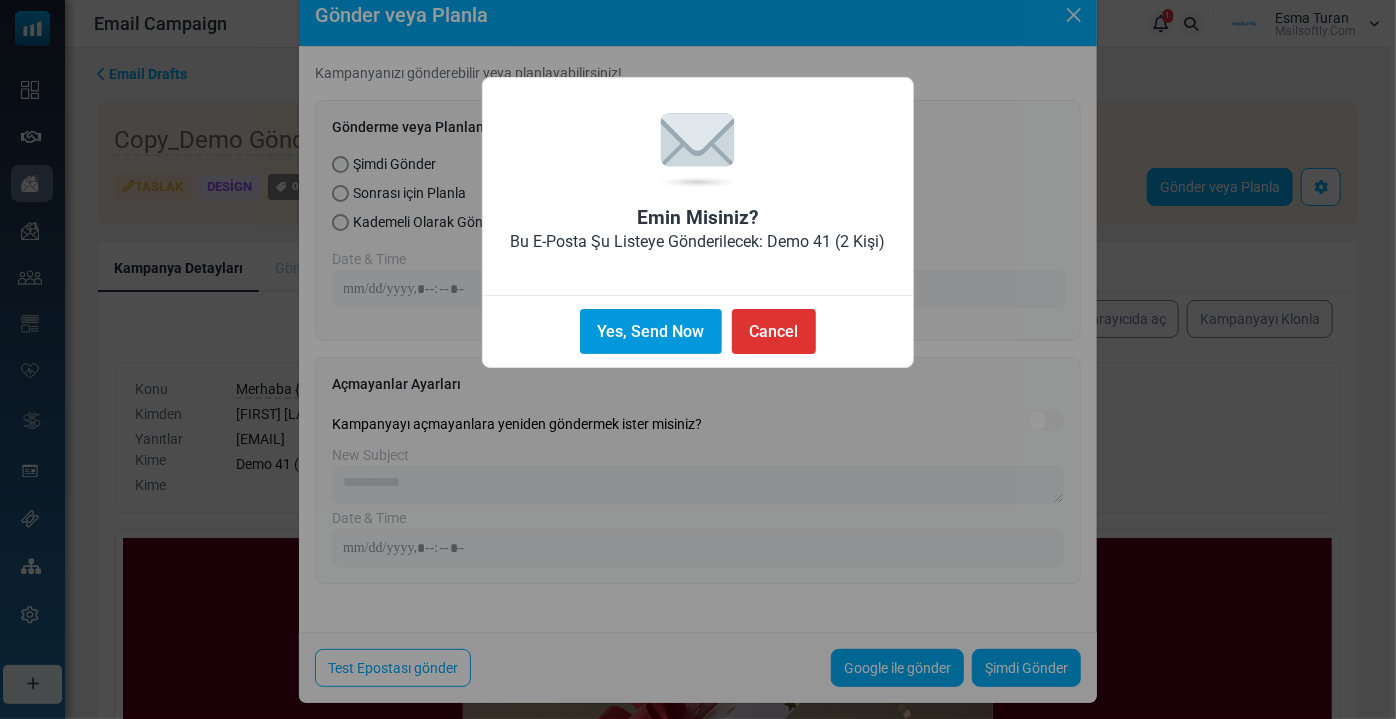 click on "Yes, Send Now" at bounding box center [651, 331] 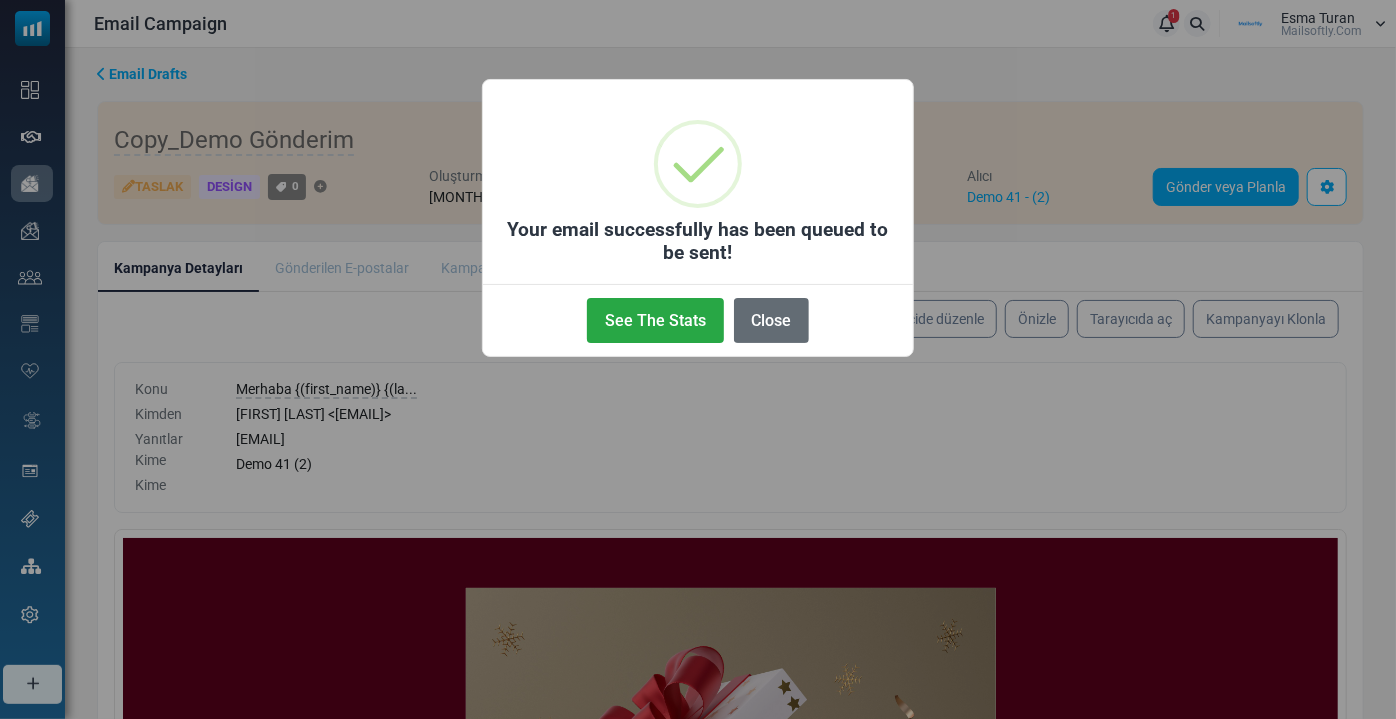 click on "Close" at bounding box center [771, 320] 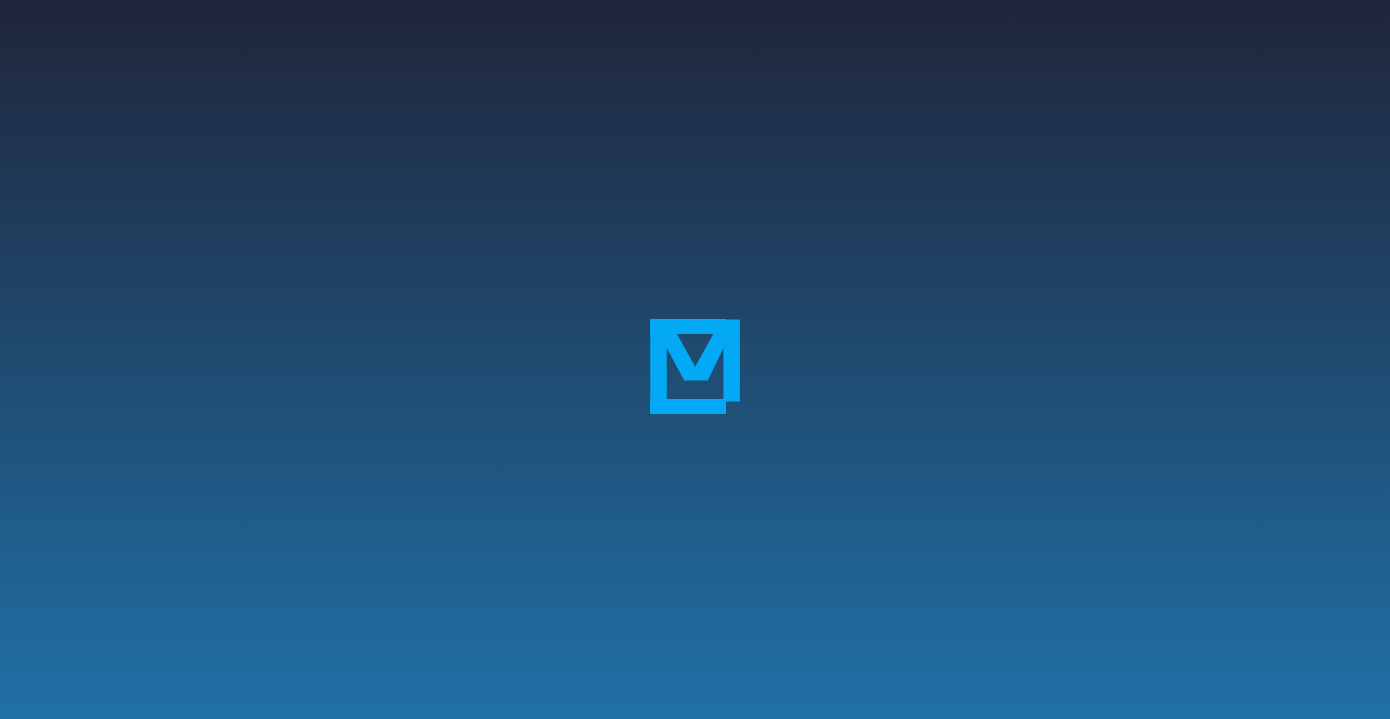 scroll, scrollTop: 0, scrollLeft: 0, axis: both 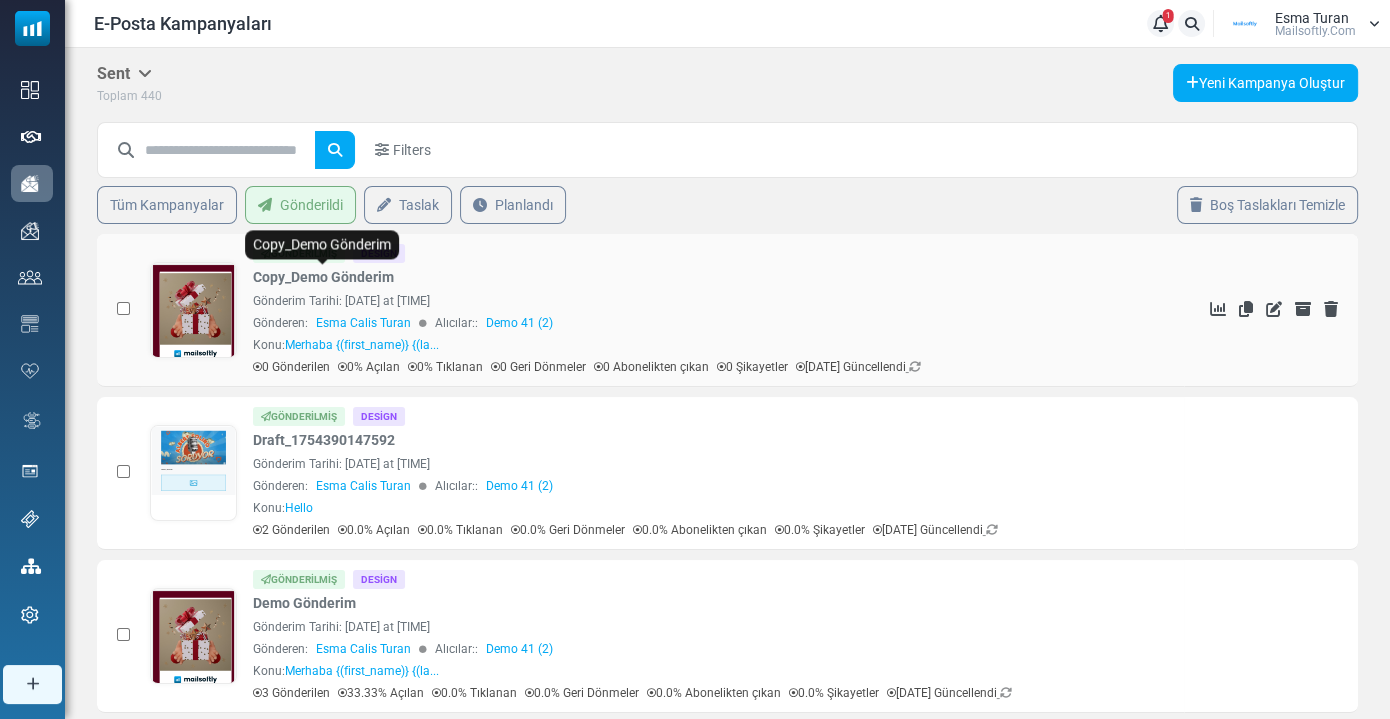 click on "Copy_Demo Gönderim" at bounding box center [323, 277] 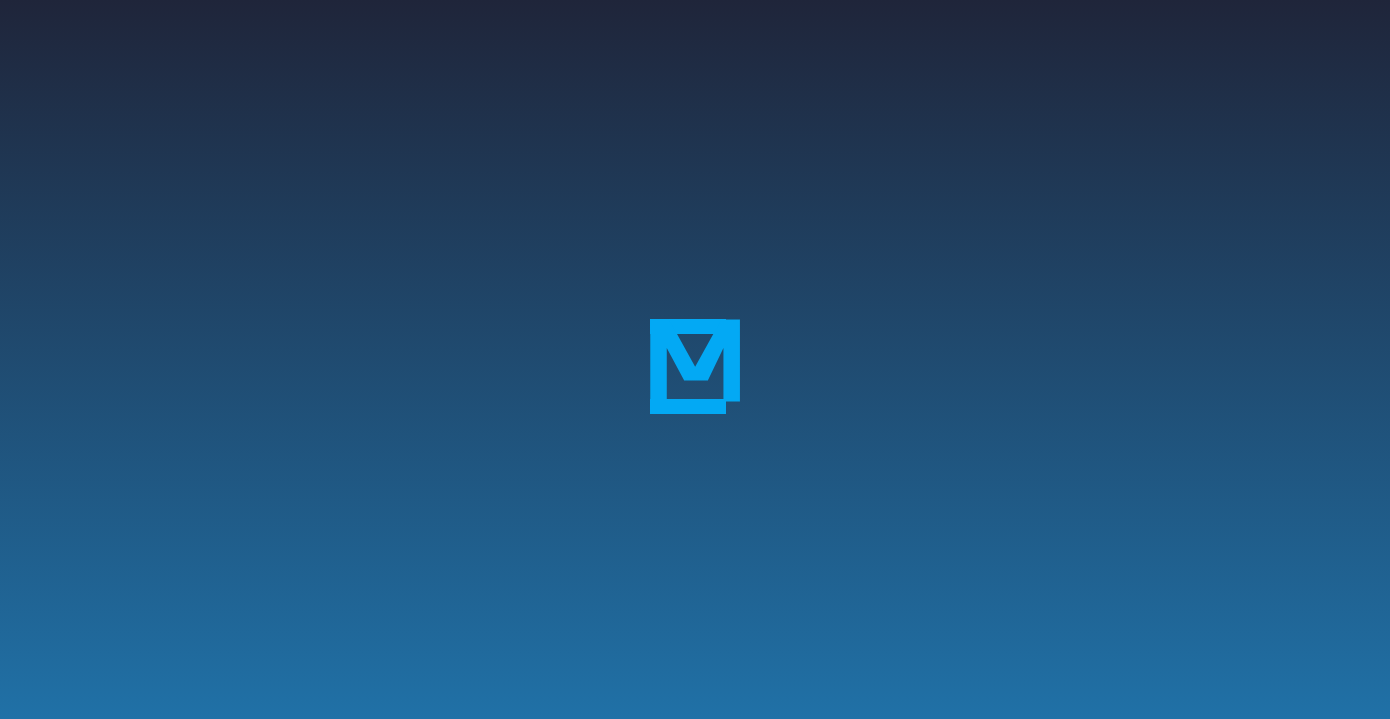 scroll, scrollTop: 0, scrollLeft: 0, axis: both 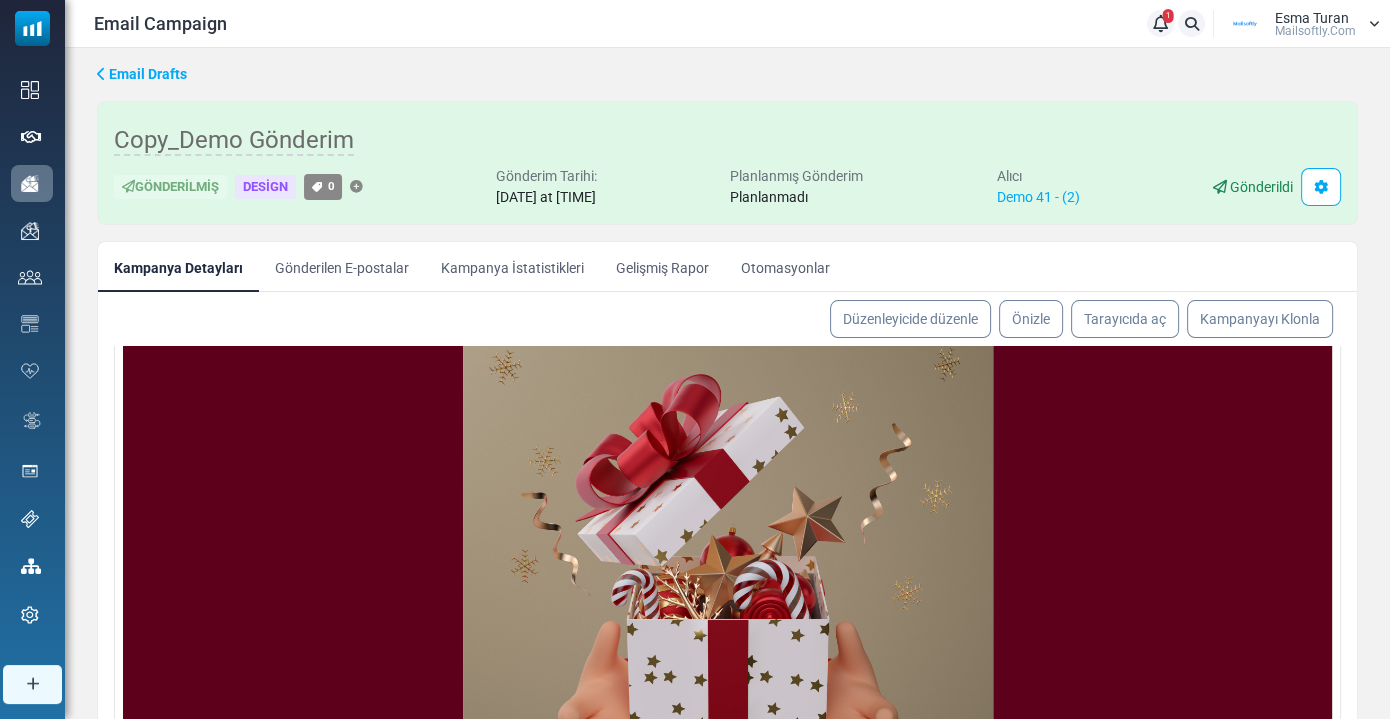 click on "Kampanya İstatistikleri" at bounding box center [512, 267] 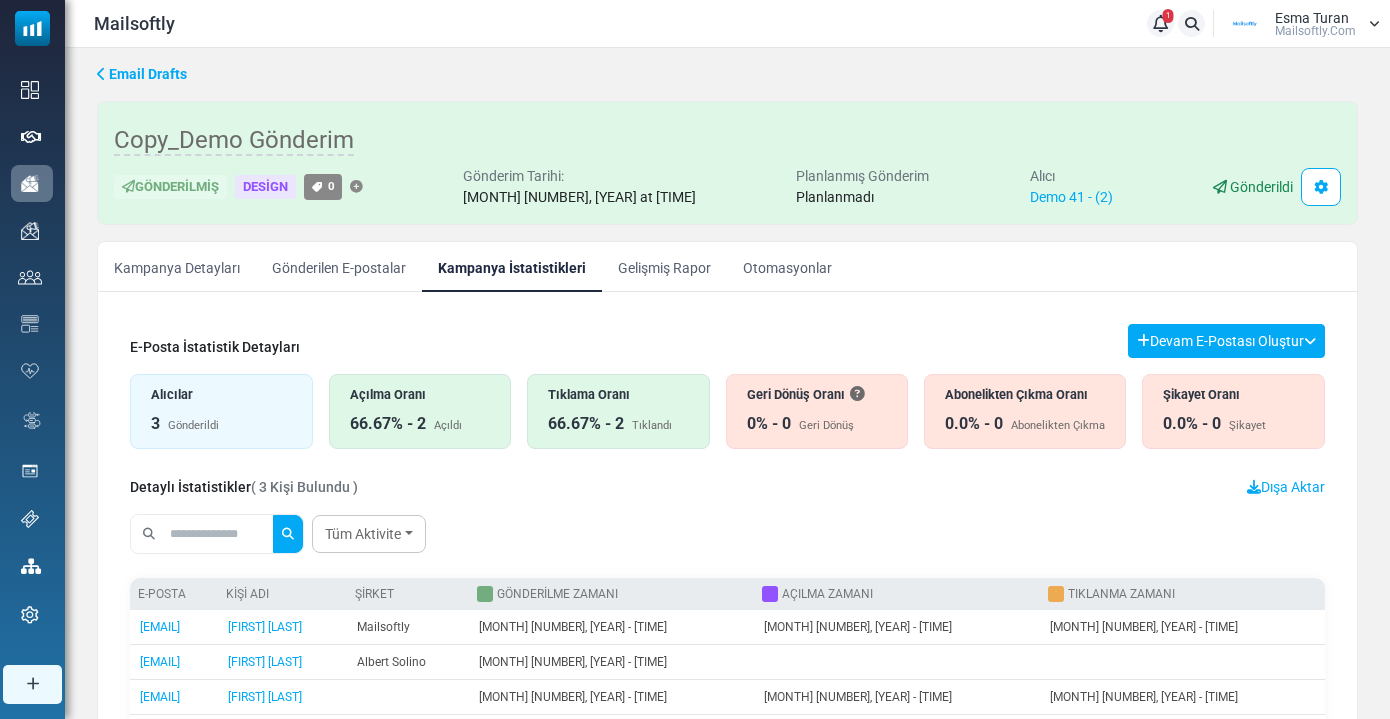 scroll, scrollTop: 0, scrollLeft: 0, axis: both 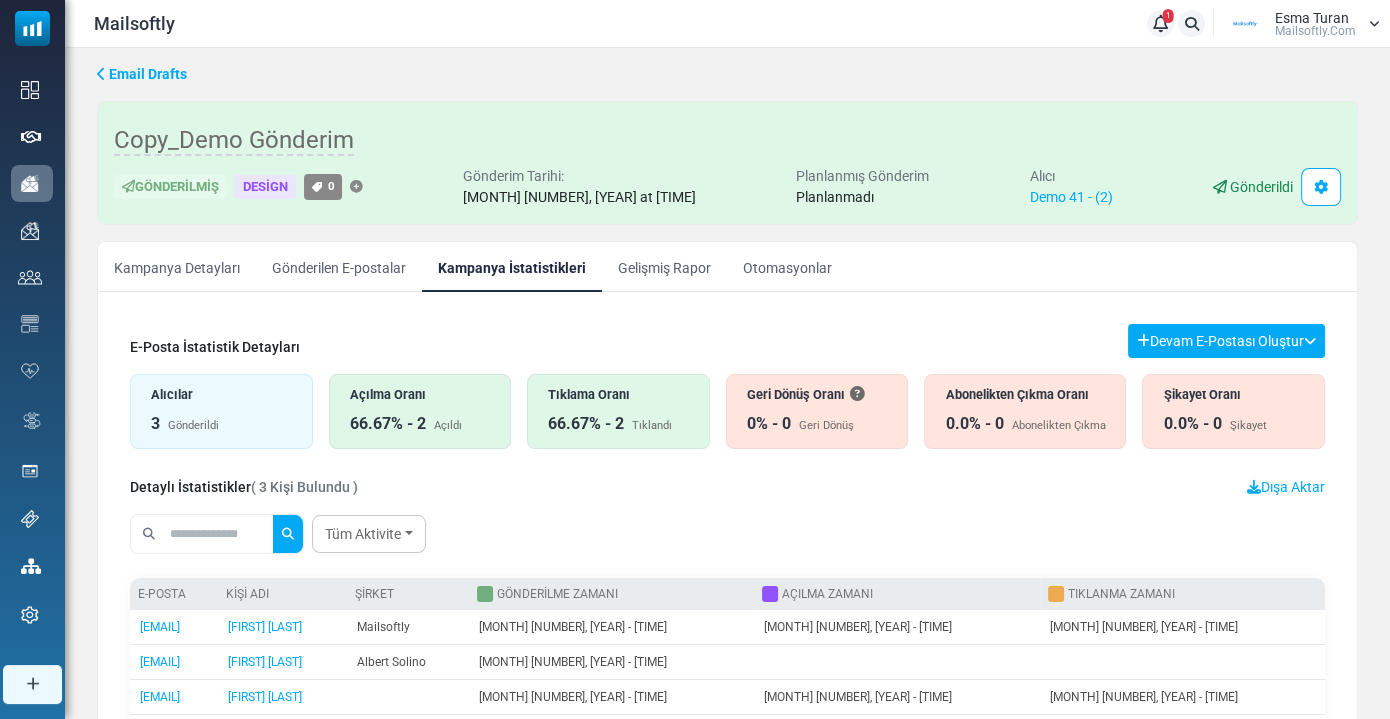 click on "66.67% - 2" at bounding box center [586, 424] 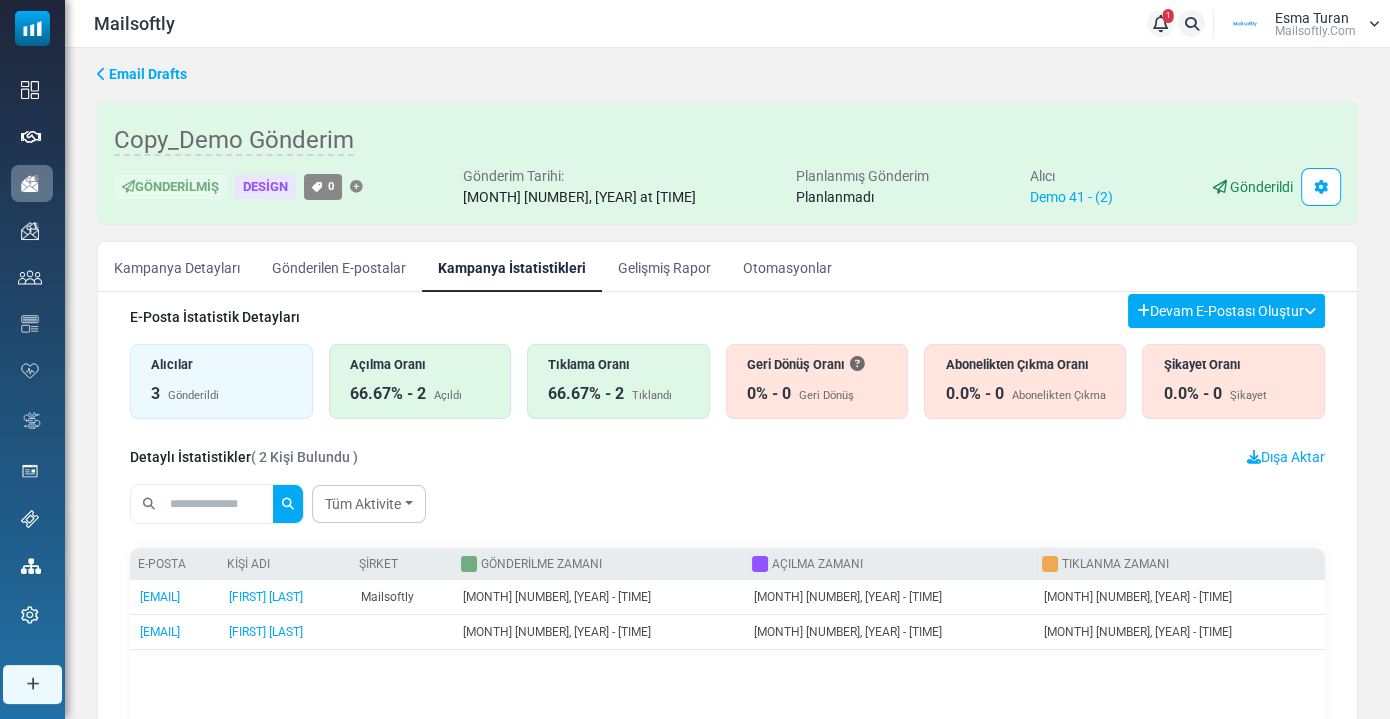 scroll, scrollTop: 0, scrollLeft: 0, axis: both 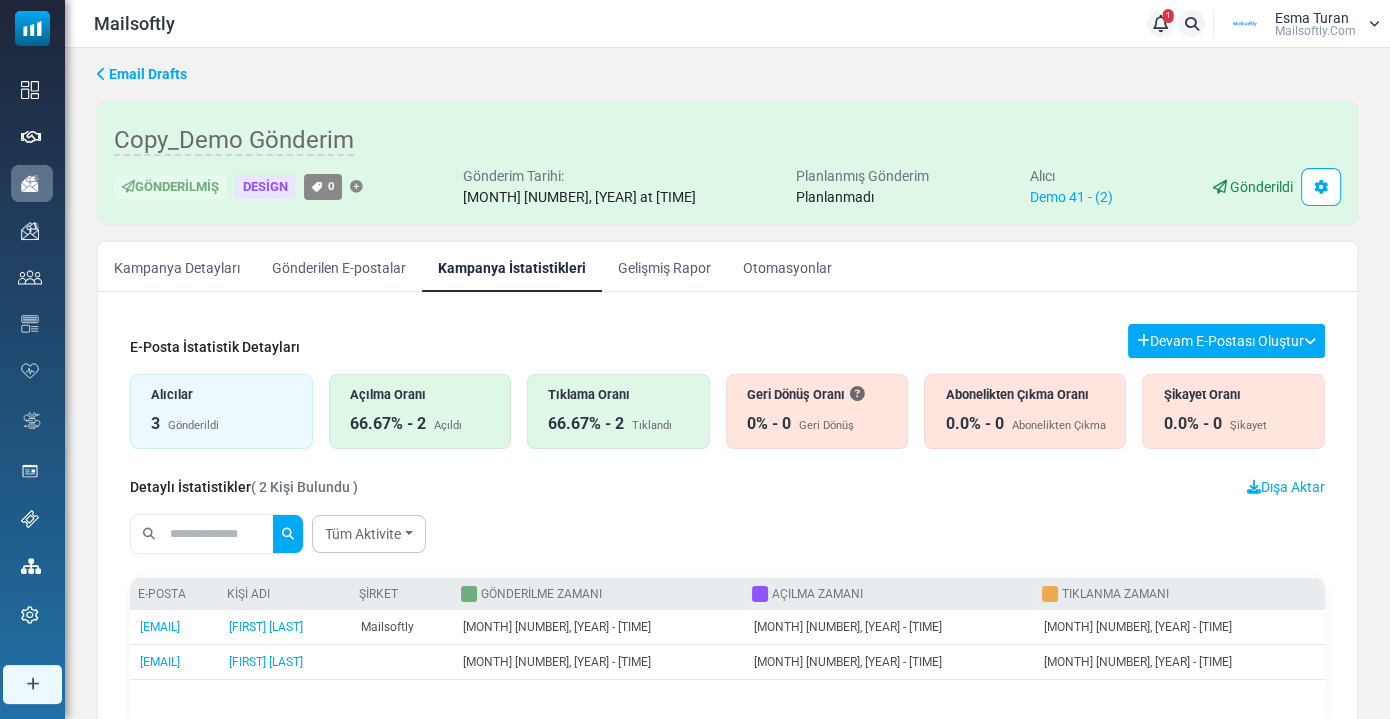 click on "Tüm Aktivite
All
Opens
Not opened
Clicks
Not clicked" at bounding box center [727, 534] 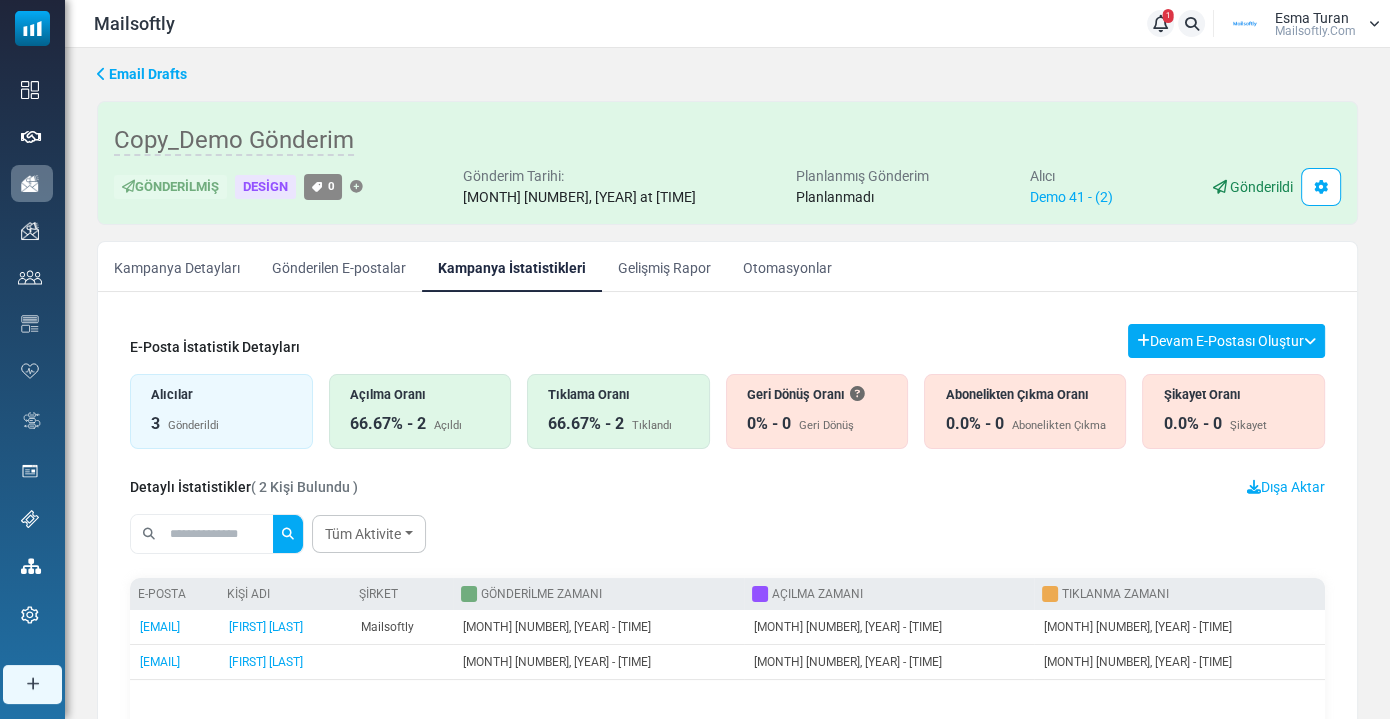click on "Alıcılar" at bounding box center (221, 394) 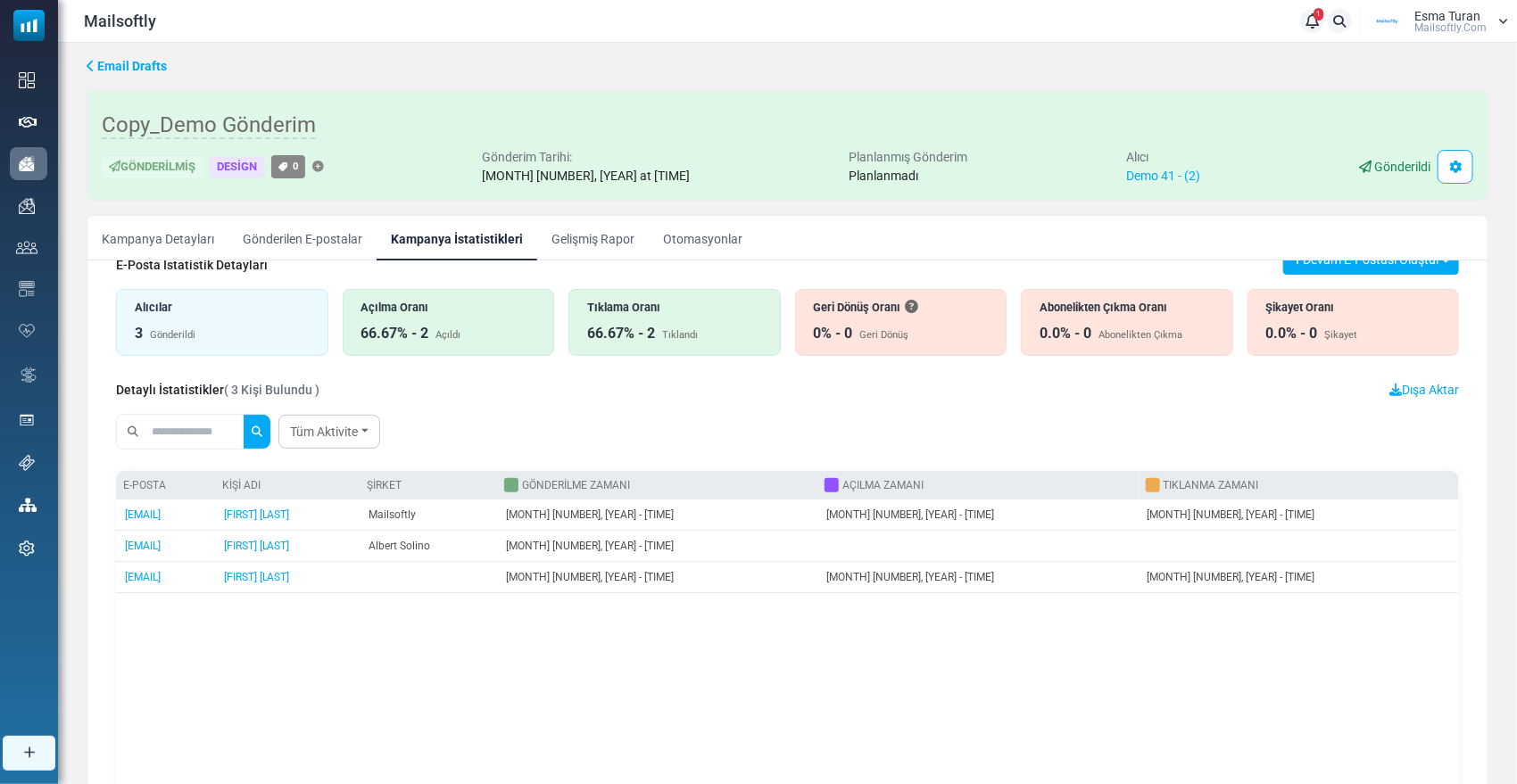 scroll, scrollTop: 0, scrollLeft: 0, axis: both 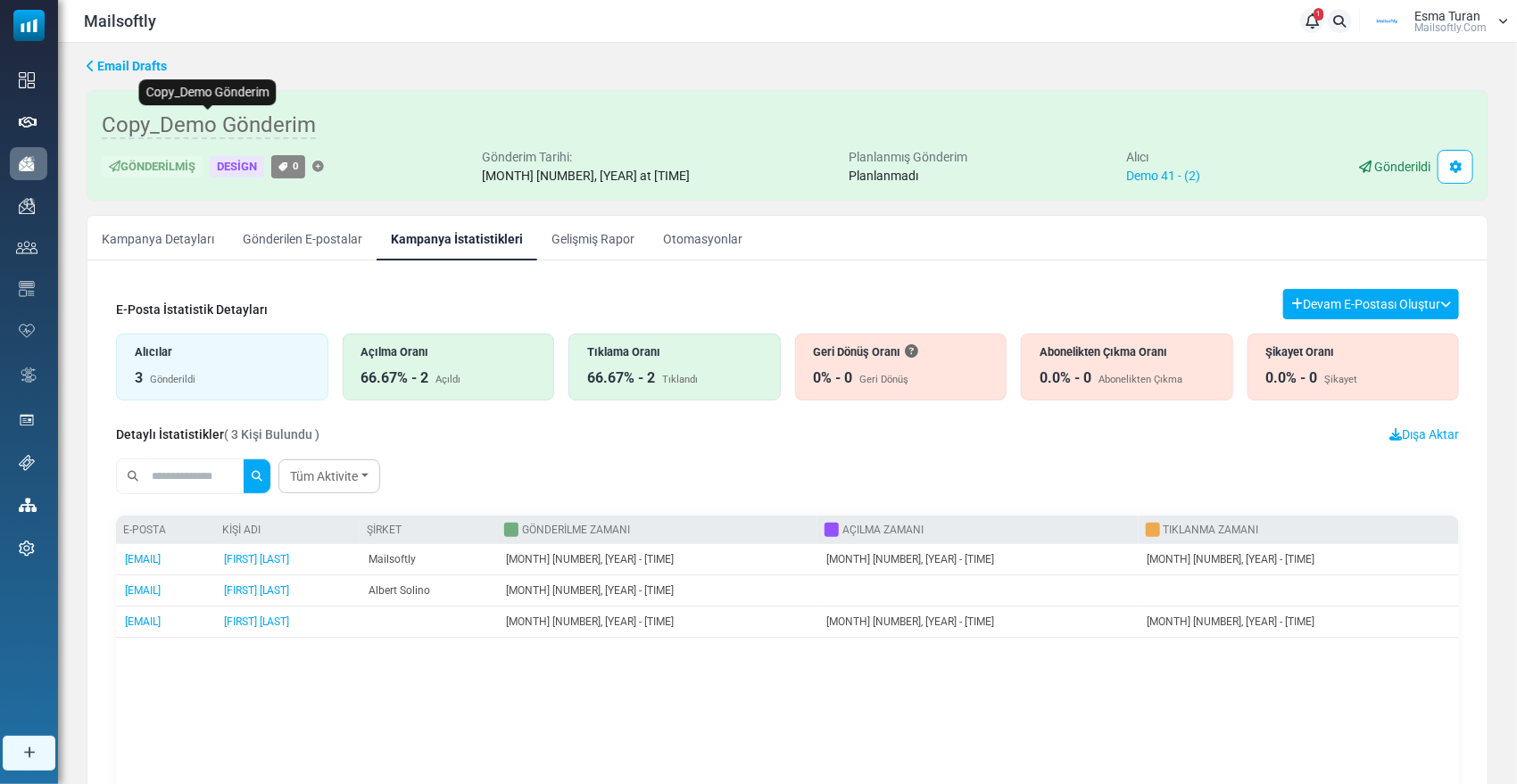 click on "Copy_Demo Gönderim" at bounding box center [209, 126] 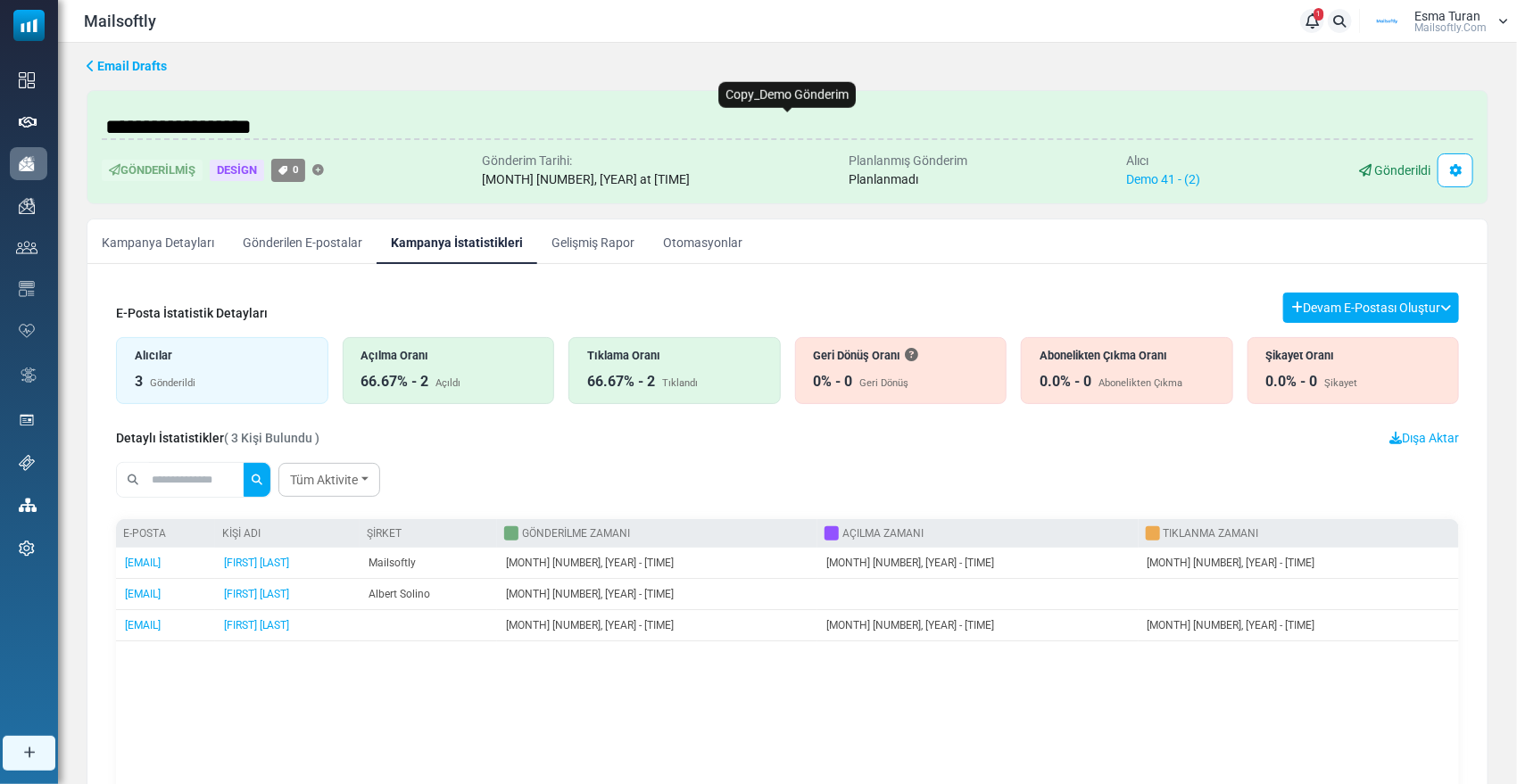 click on "**********" at bounding box center [787, 127] 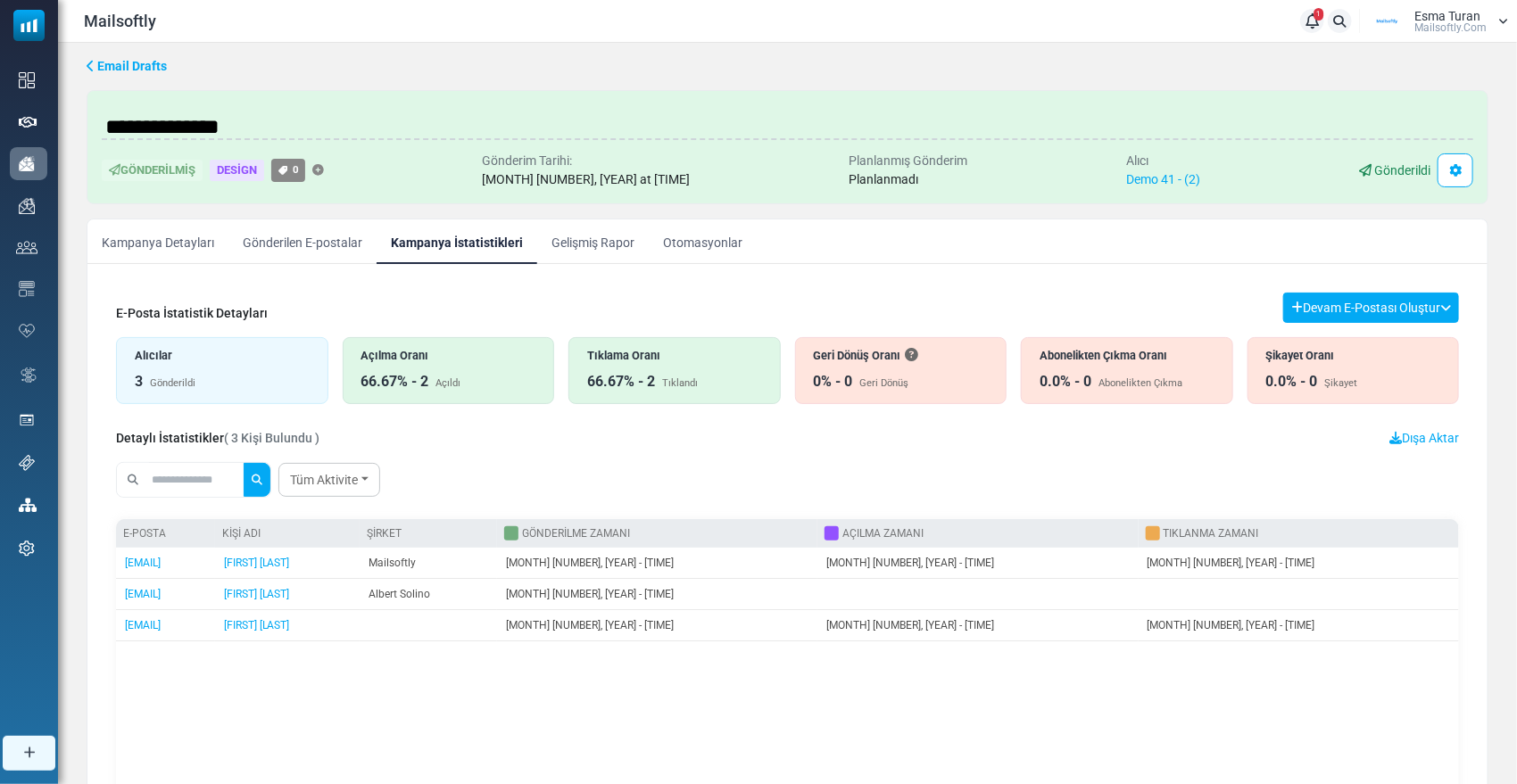 type on "**********" 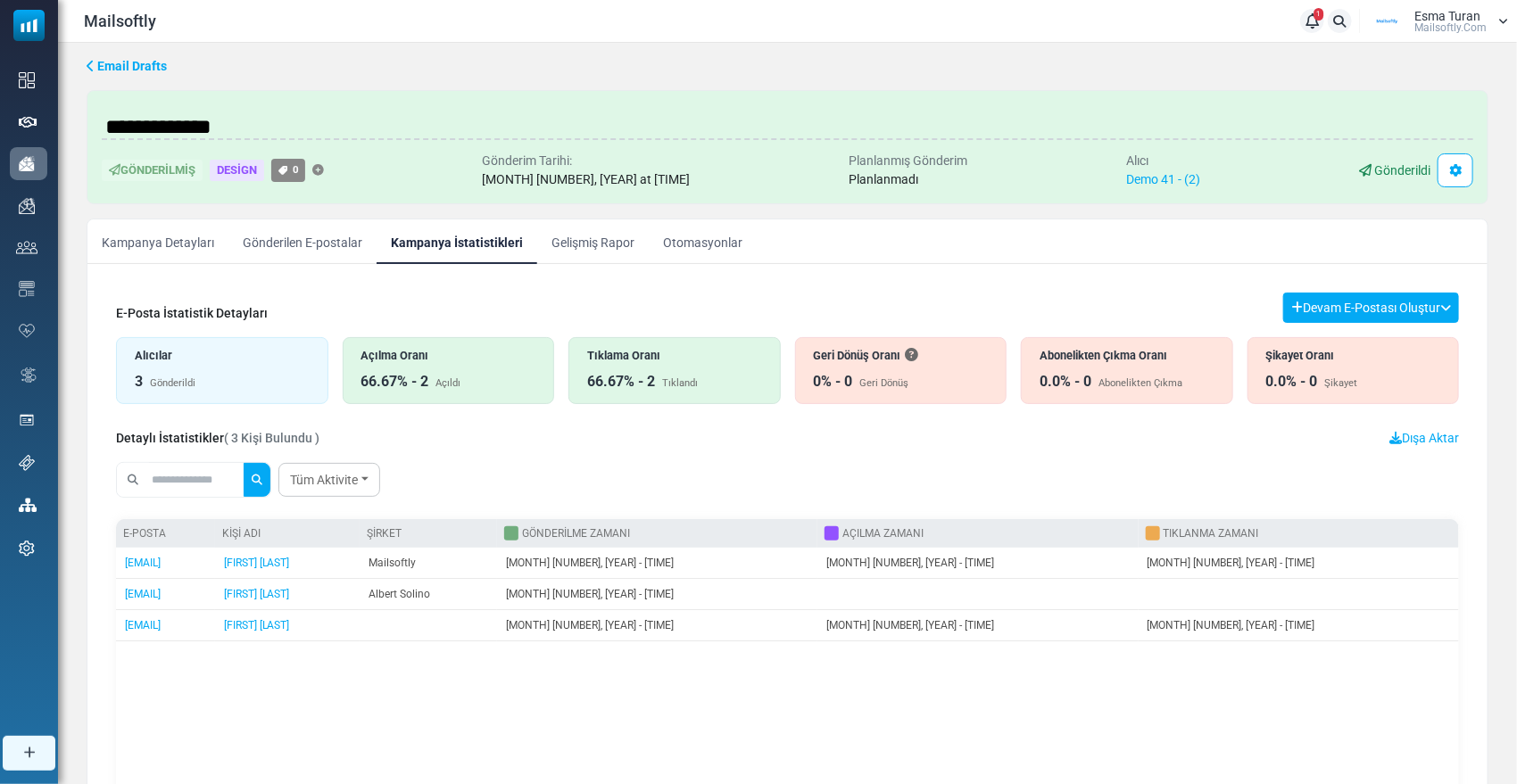 click on "Mailsoftly
1
Bildirimler
Esma Turan
Mailsoftly.Com
Profil & Tercihler
Destek" at bounding box center (758, 476) 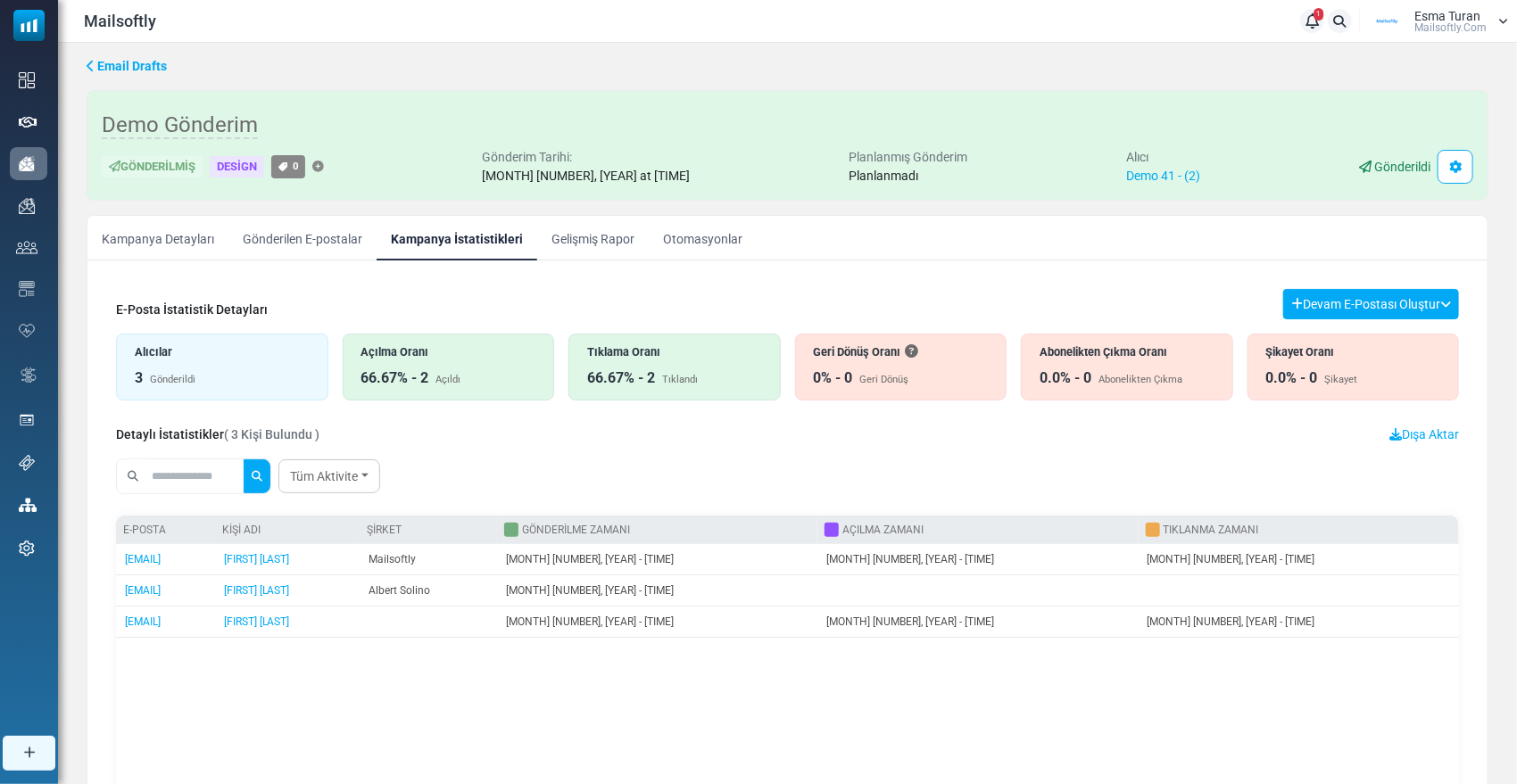 click on "66.67% - 2" at bounding box center [621, 378] 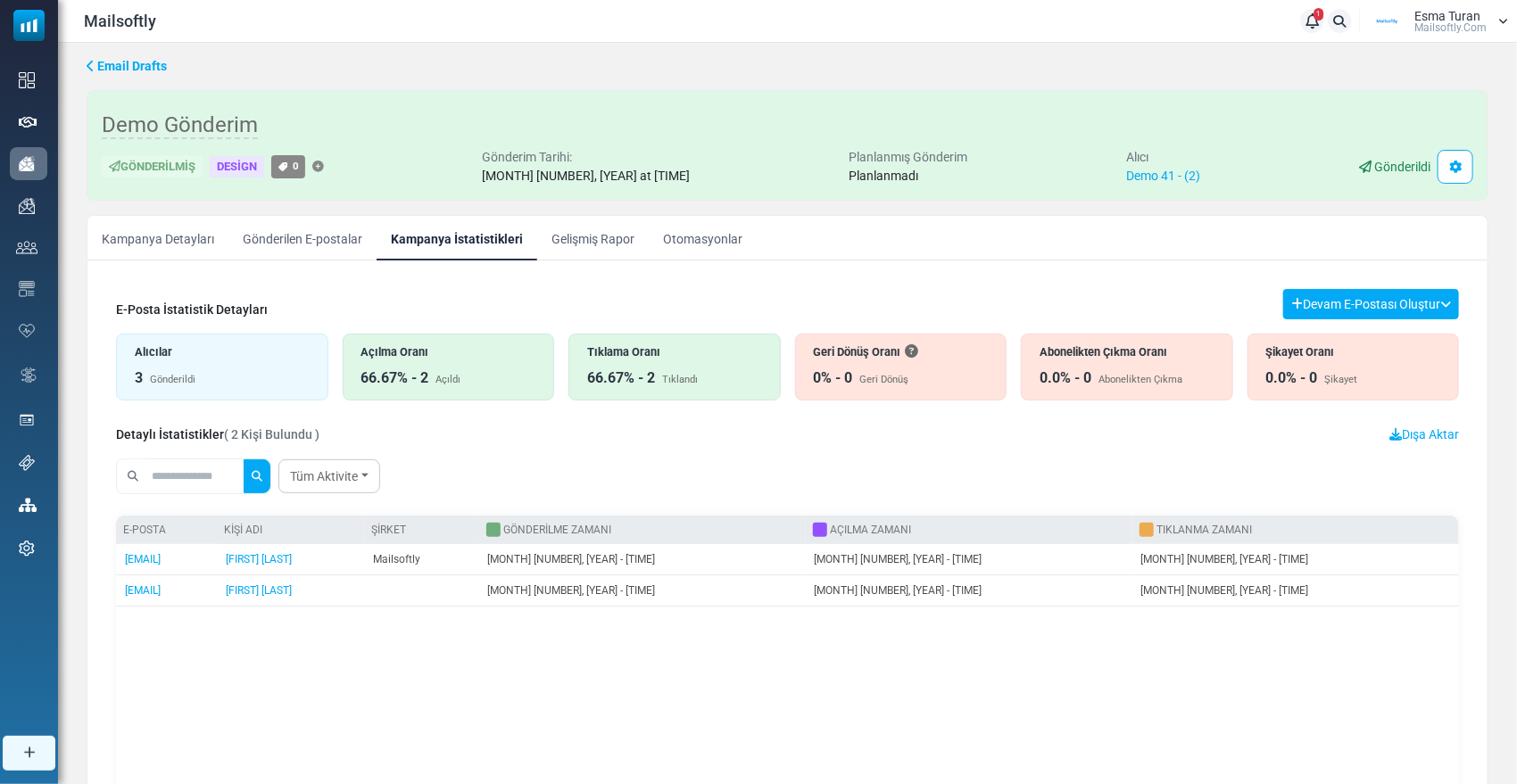 click on "Gelişmiş Rapor" at bounding box center [593, 238] 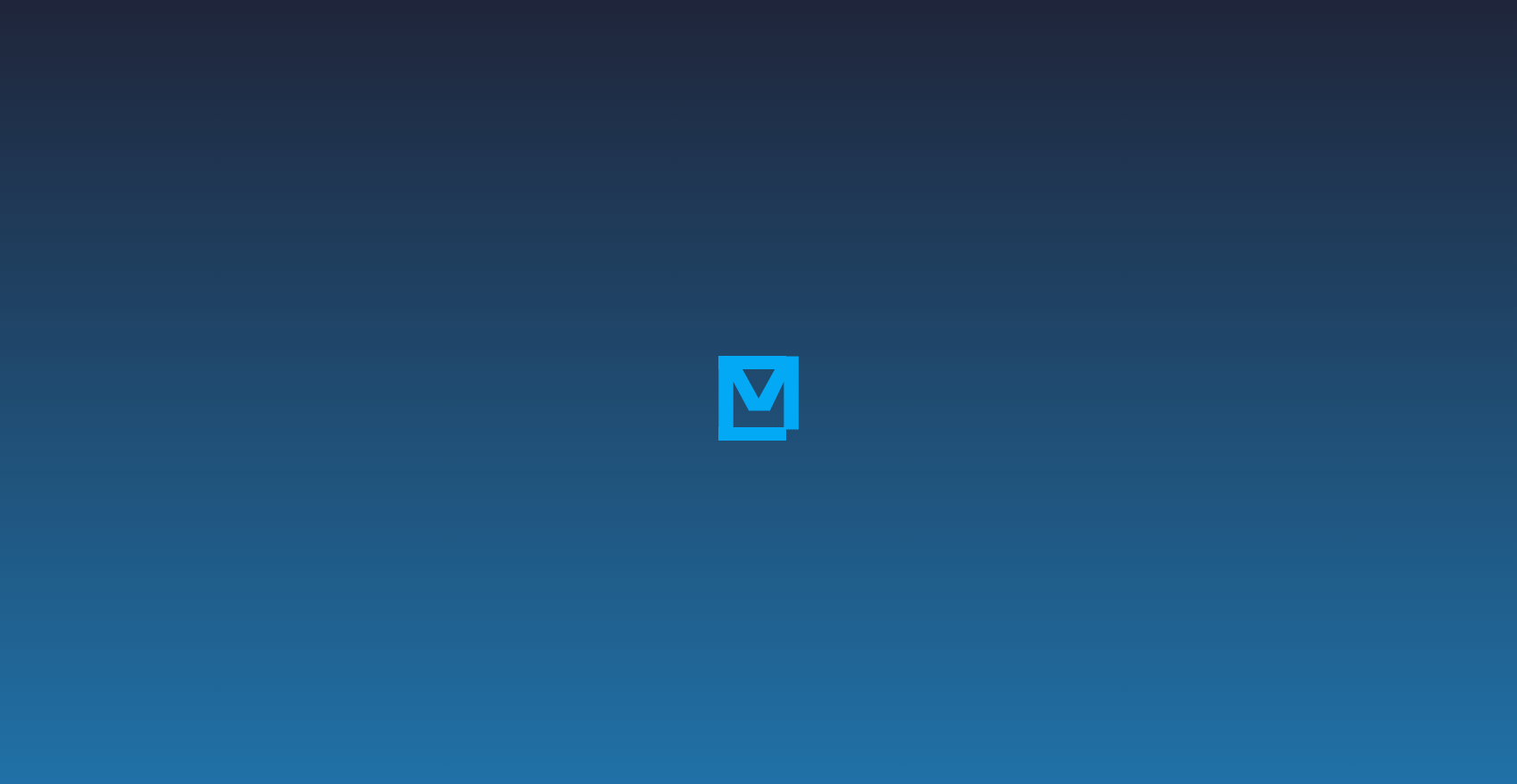 scroll, scrollTop: 0, scrollLeft: 0, axis: both 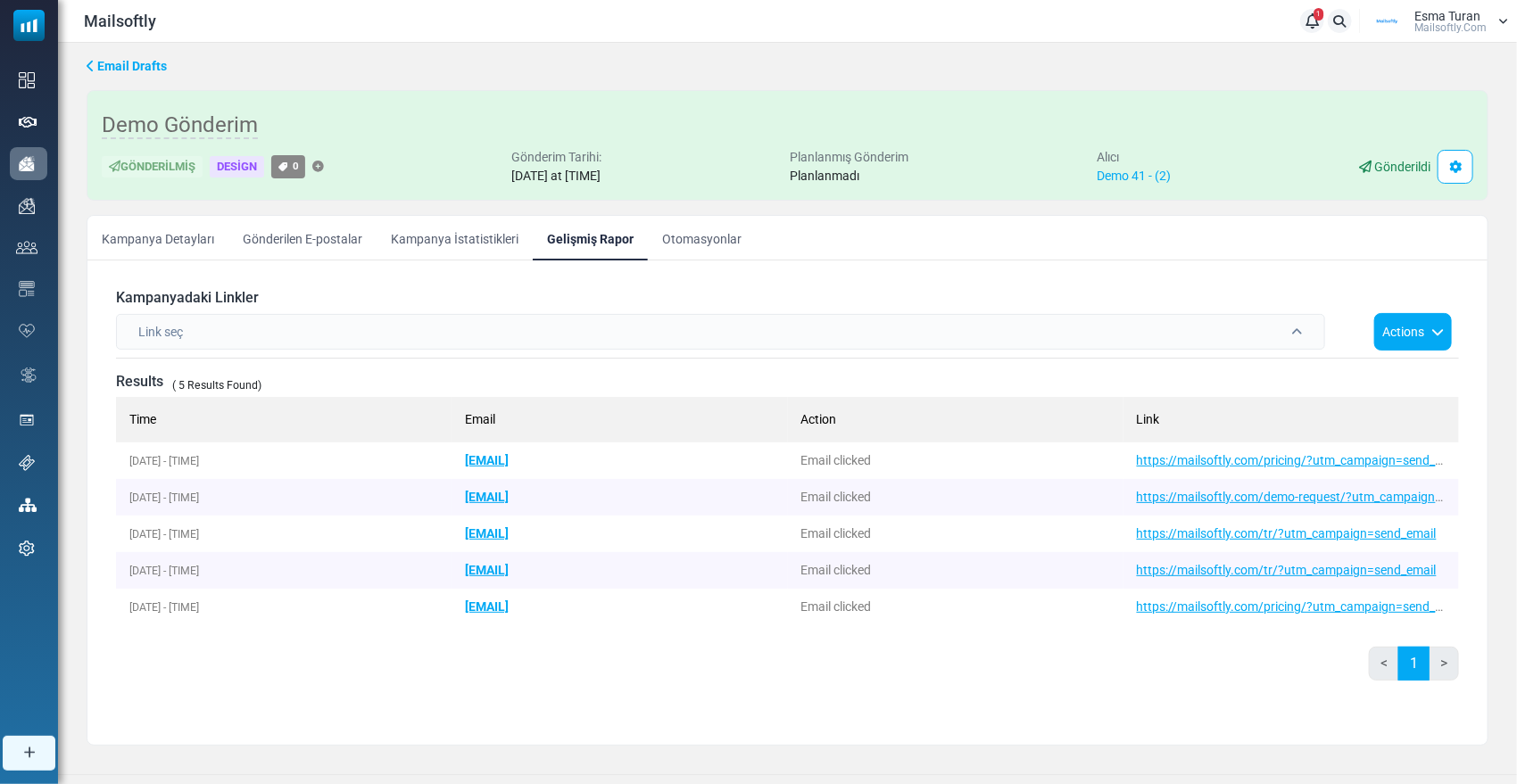 click on "Link seç" at bounding box center (720, 332) 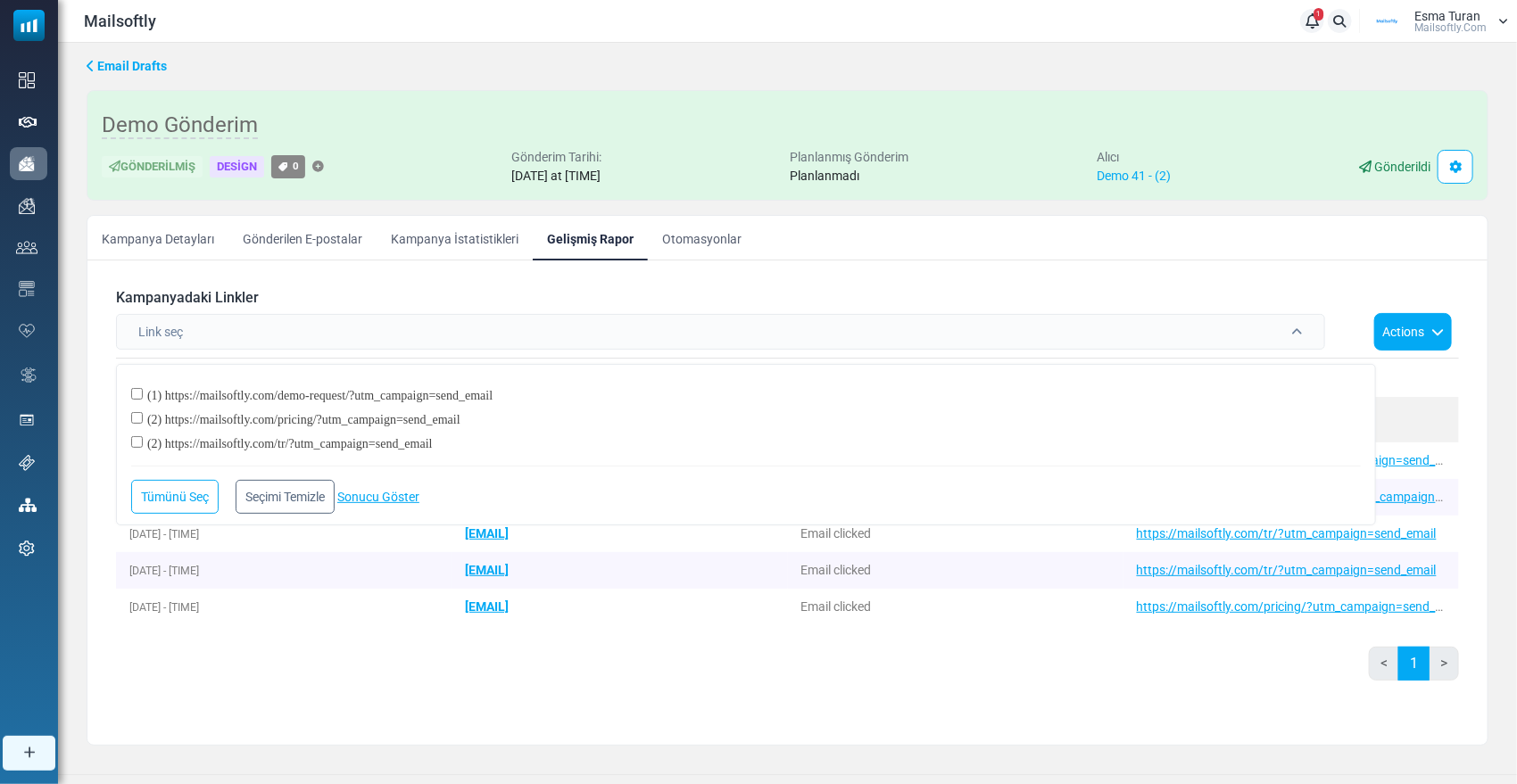 click on "Mailsoftly.Com" at bounding box center [1450, 28] 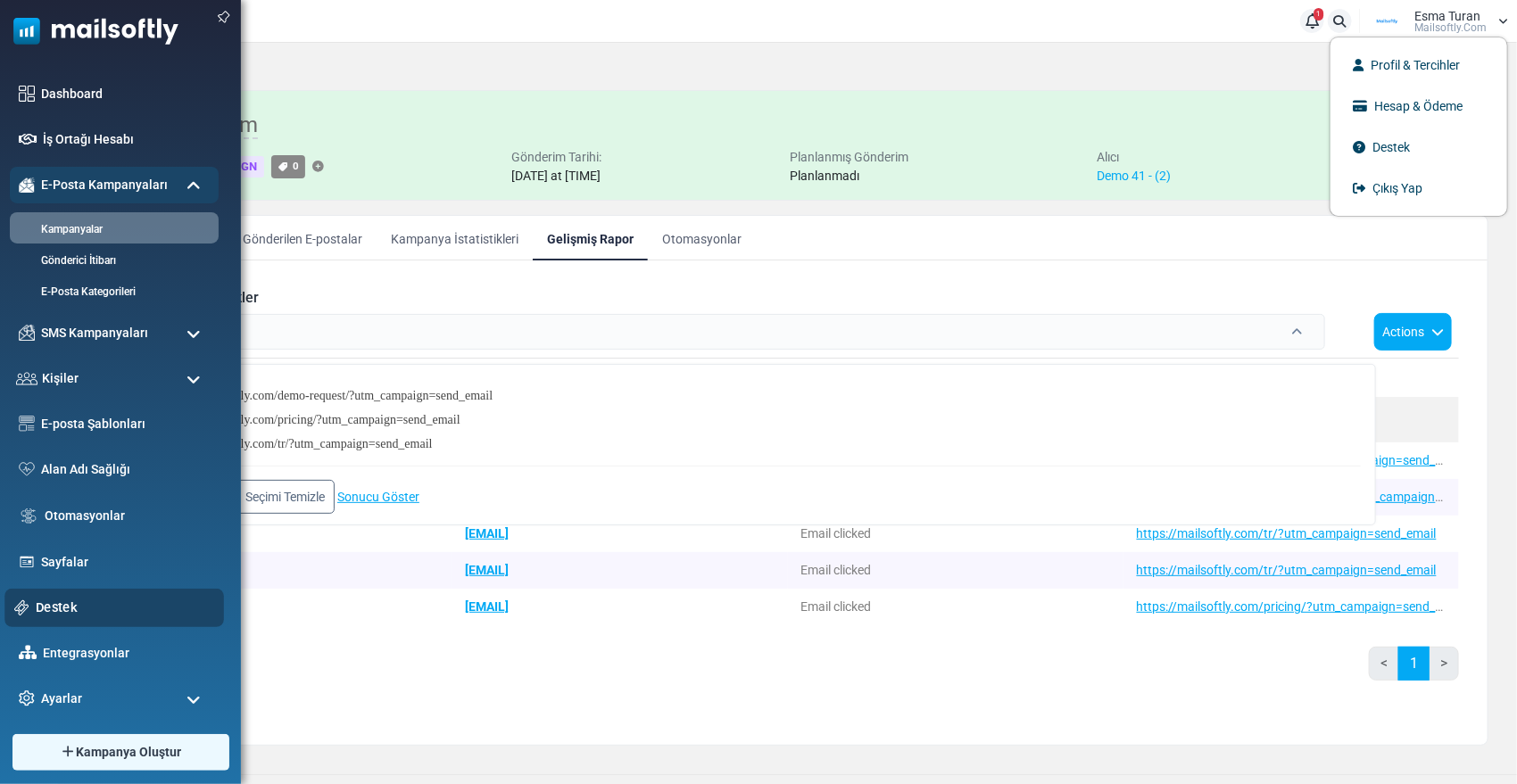 click on "Destek" at bounding box center (125, 607) 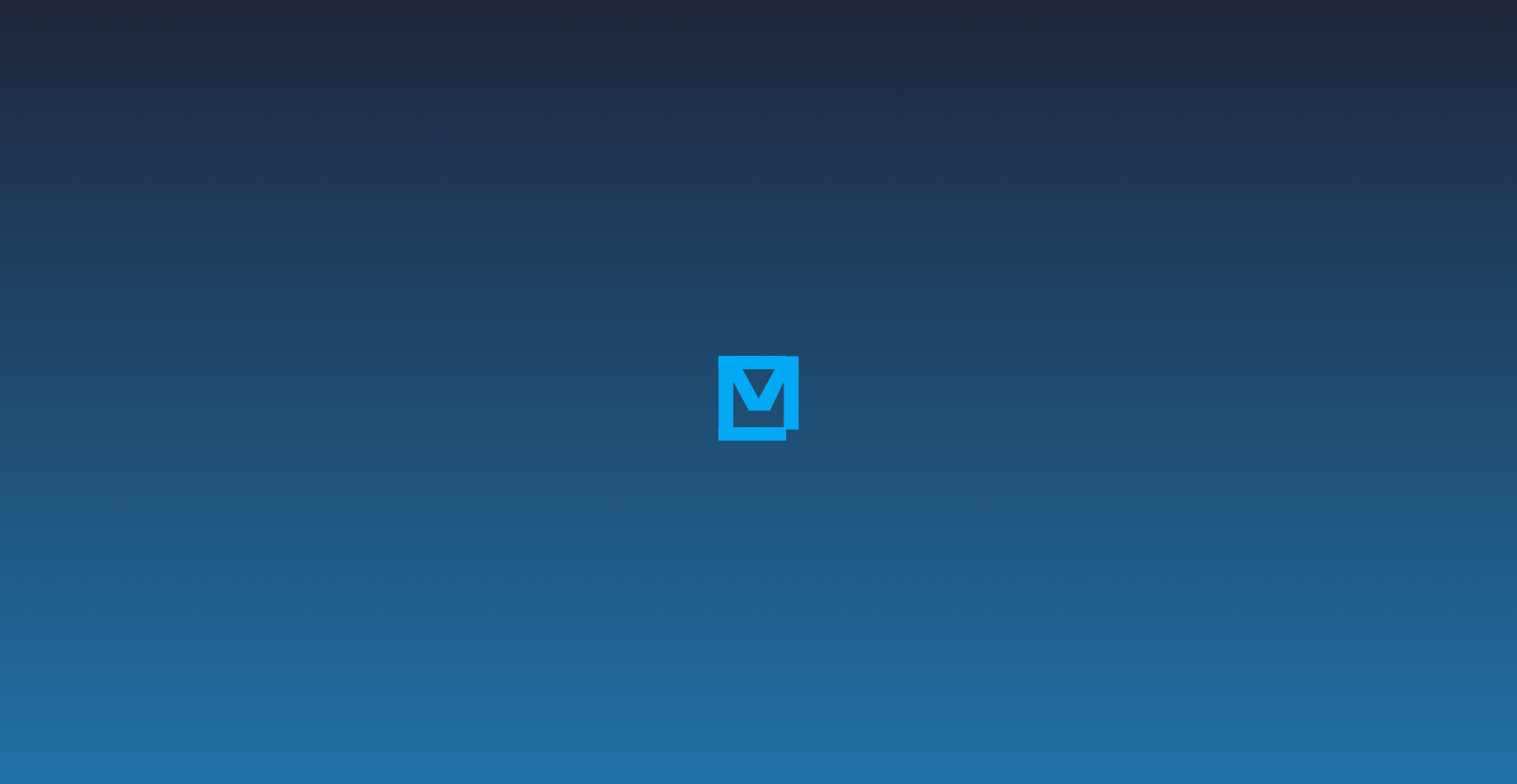 scroll, scrollTop: 0, scrollLeft: 0, axis: both 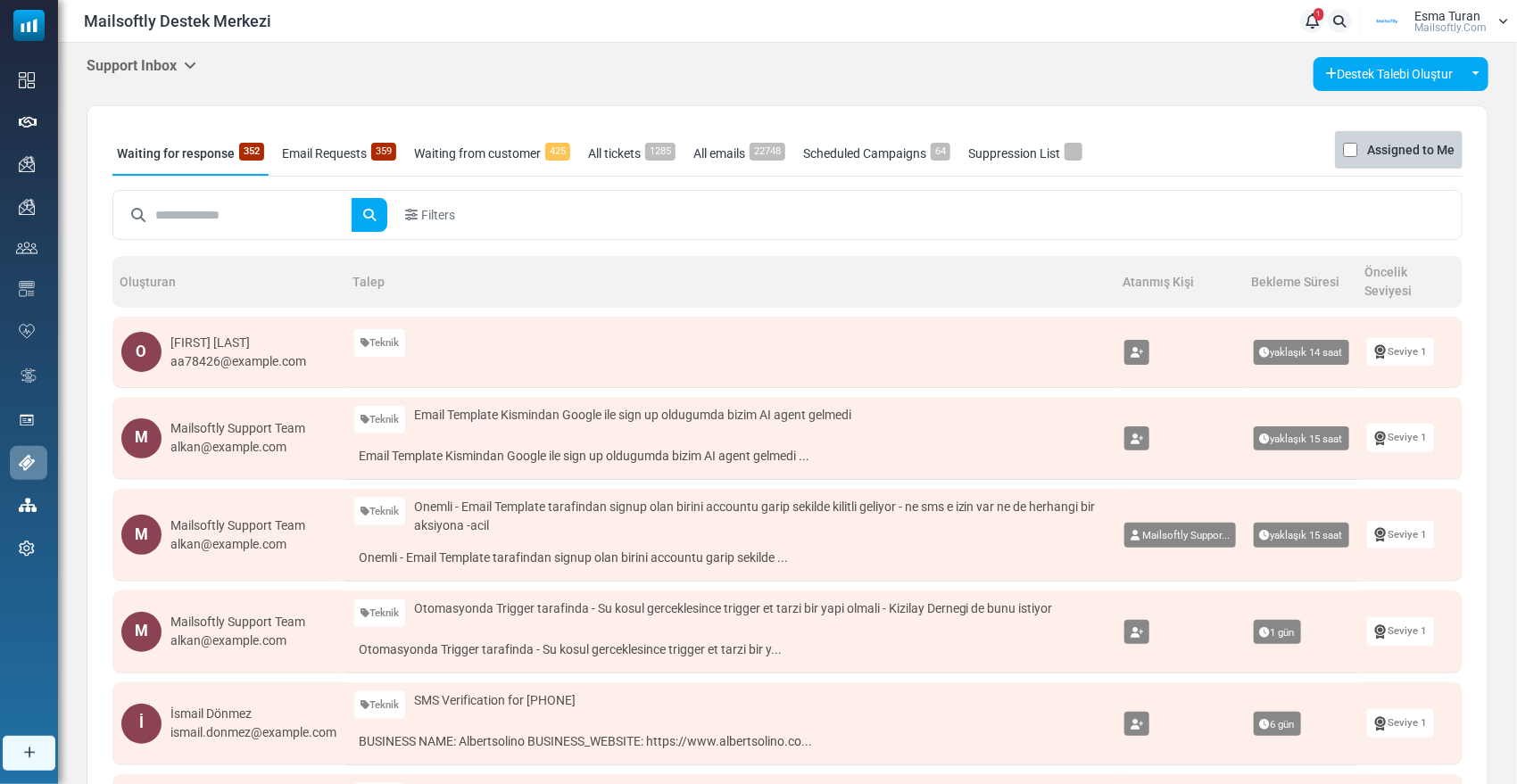 click on "Support Inbox" at bounding box center (141, 65) 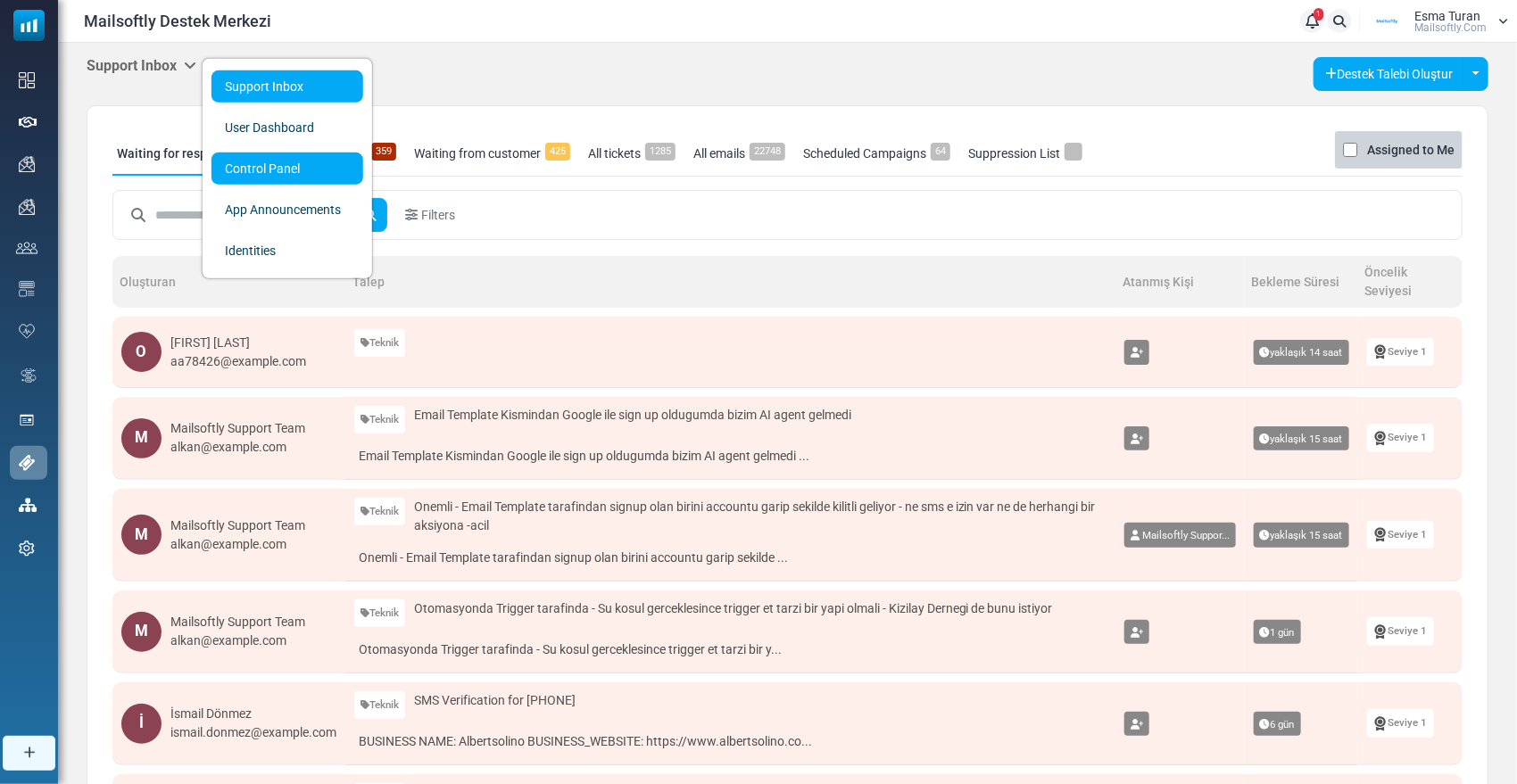 click on "Control Panel" at bounding box center (287, 169) 